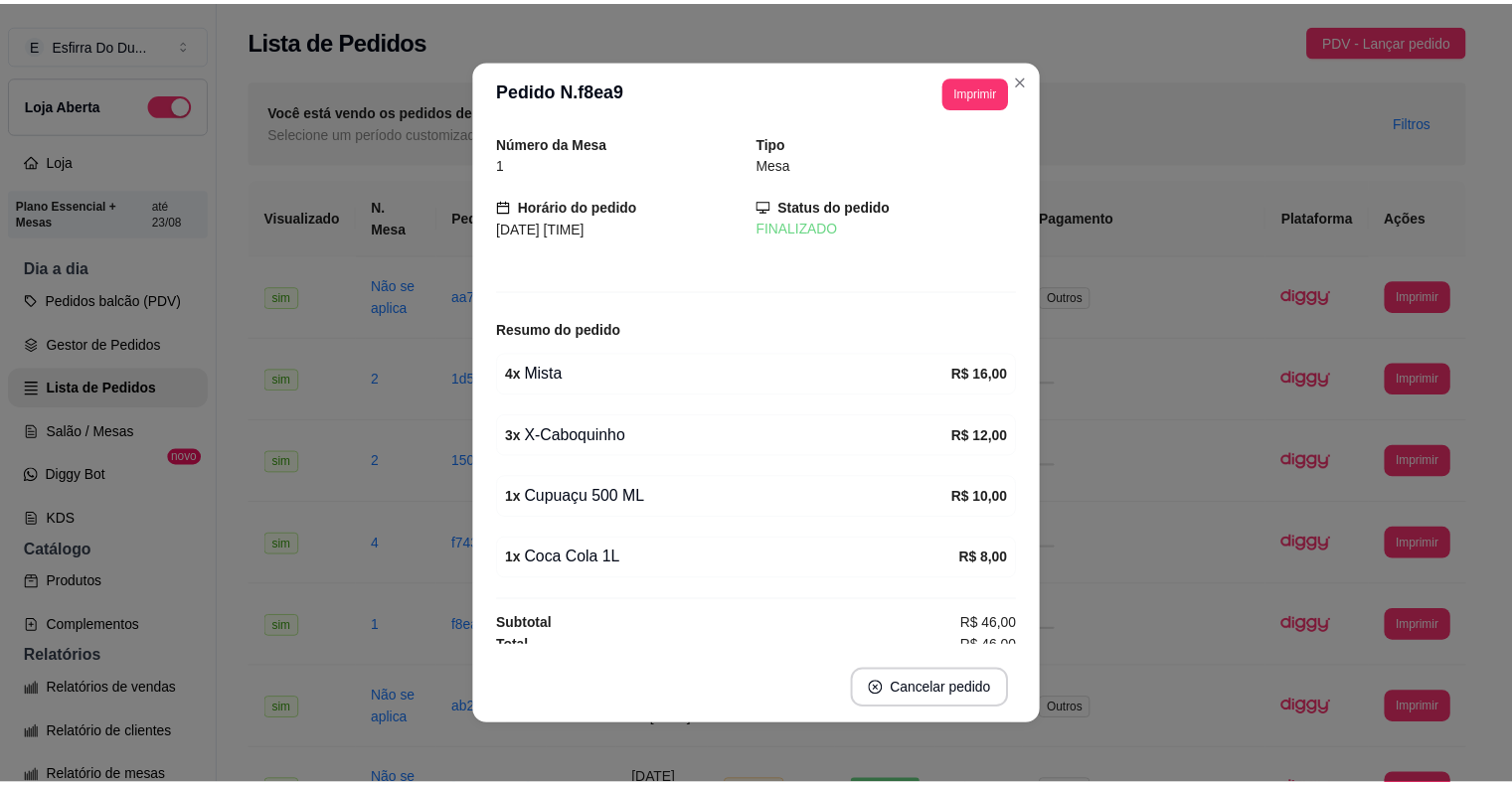 scroll, scrollTop: 0, scrollLeft: 0, axis: both 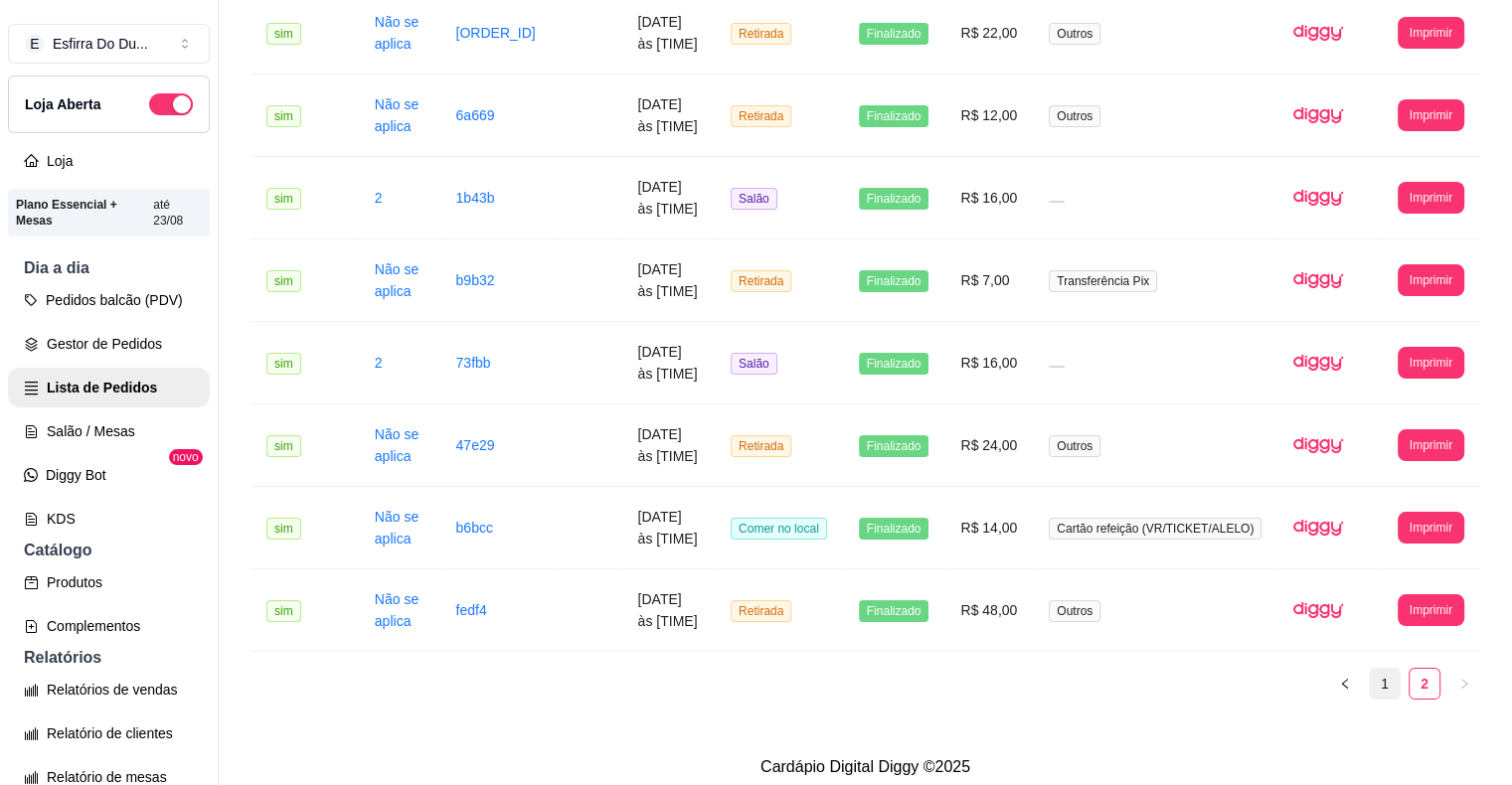 click on "1" at bounding box center (1385, 684) 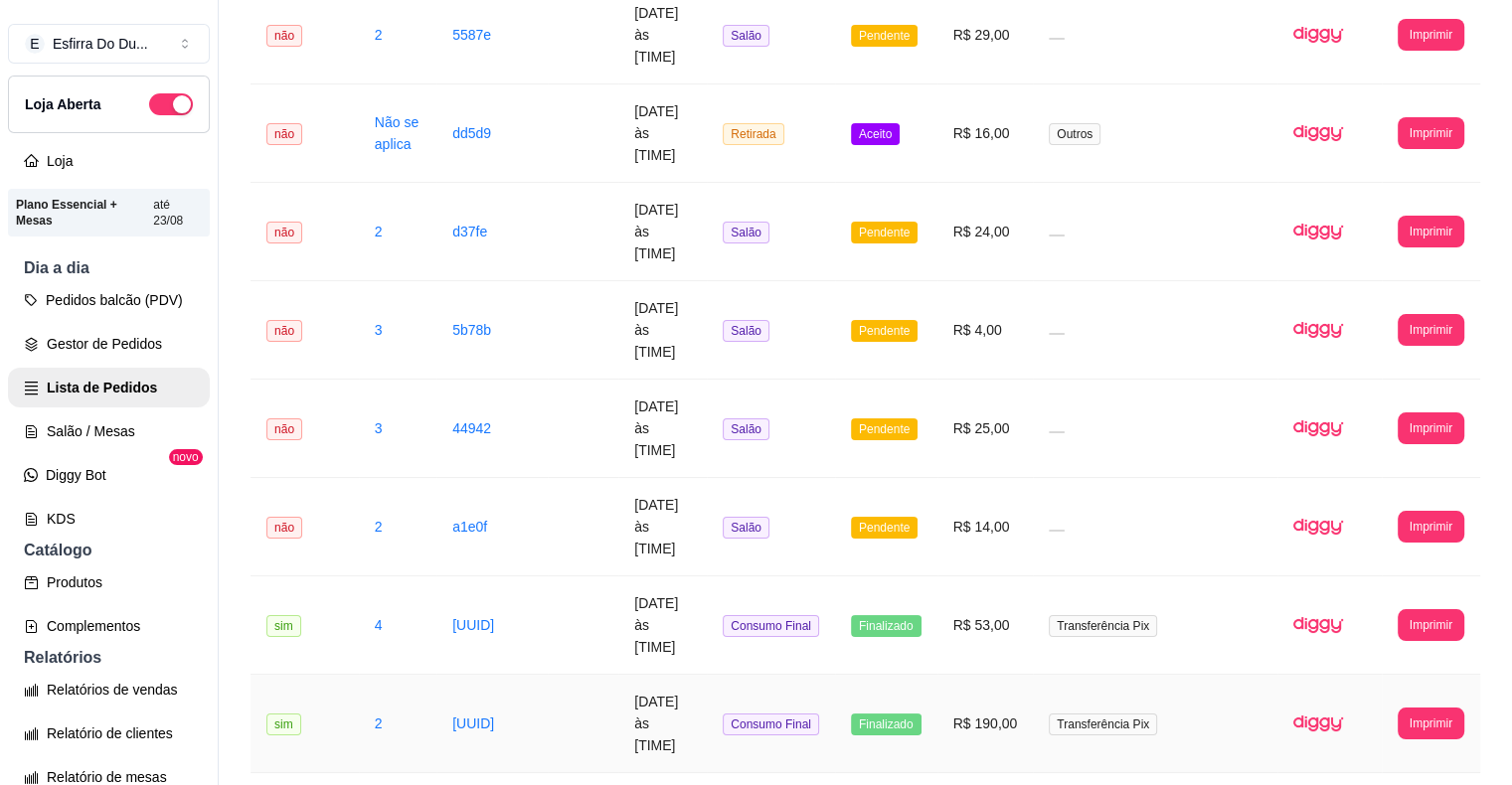 scroll, scrollTop: 1255, scrollLeft: 0, axis: vertical 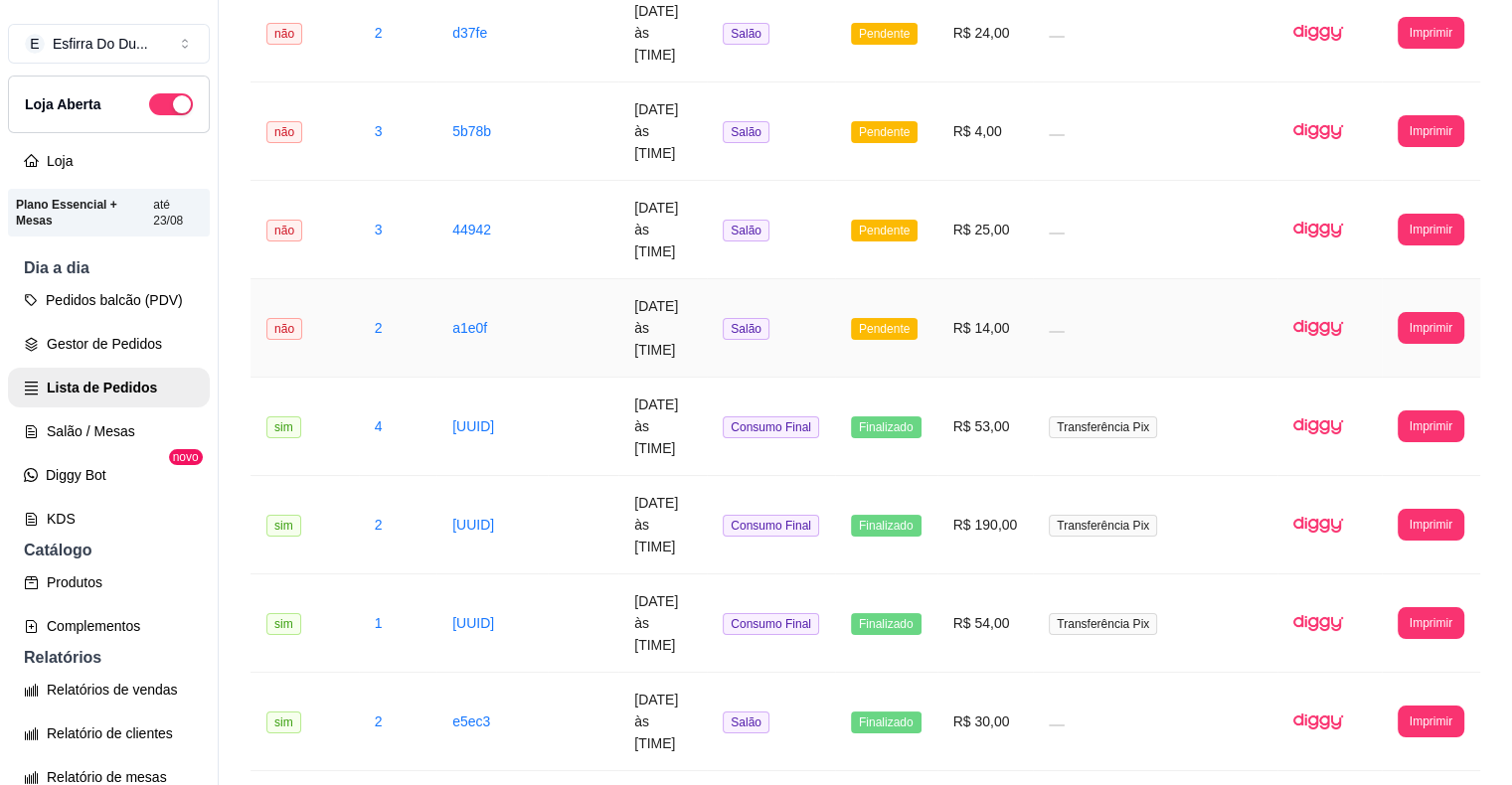 click on "Pendente" at bounding box center [884, 329] 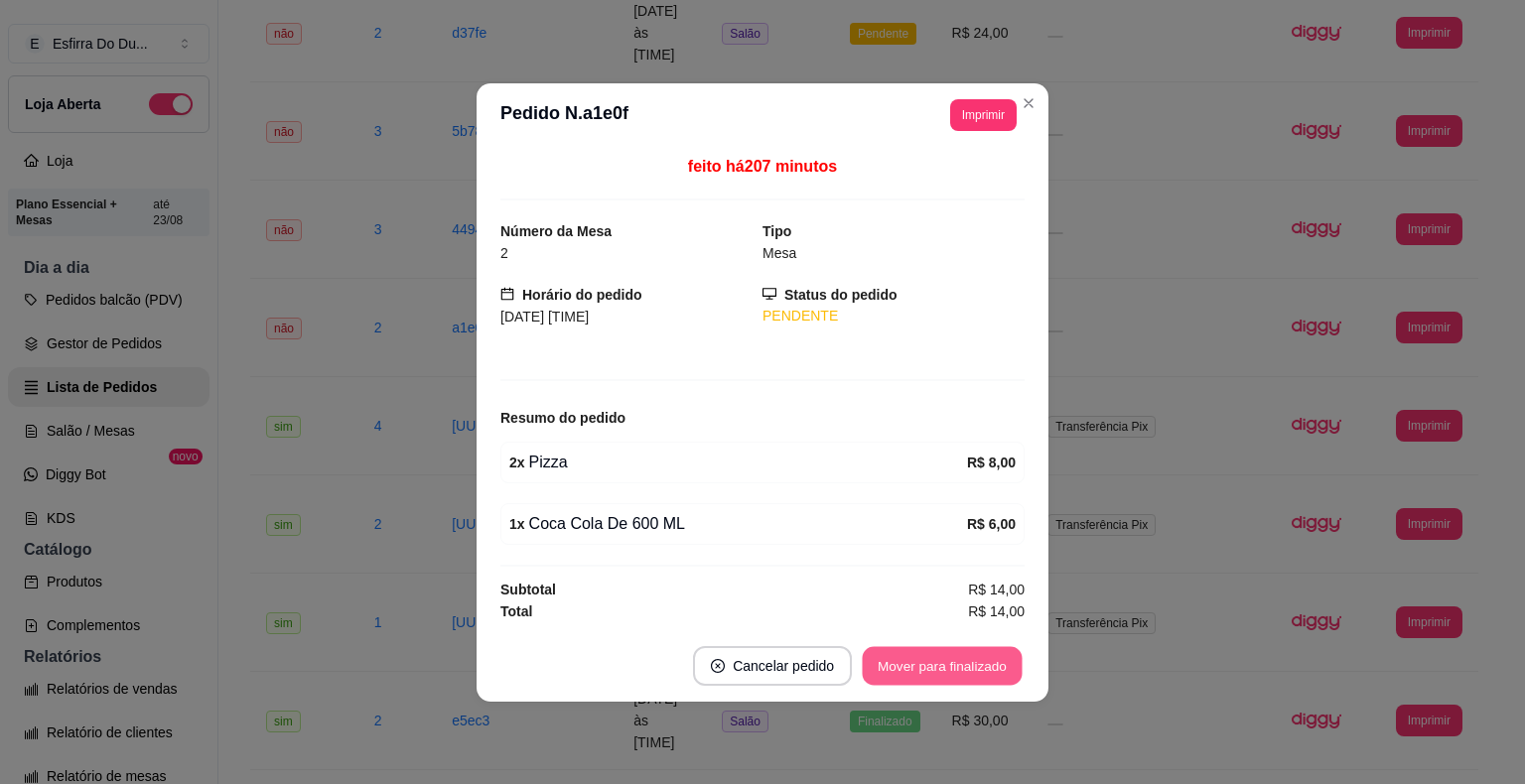 click on "Mover para finalizado" at bounding box center (942, 665) 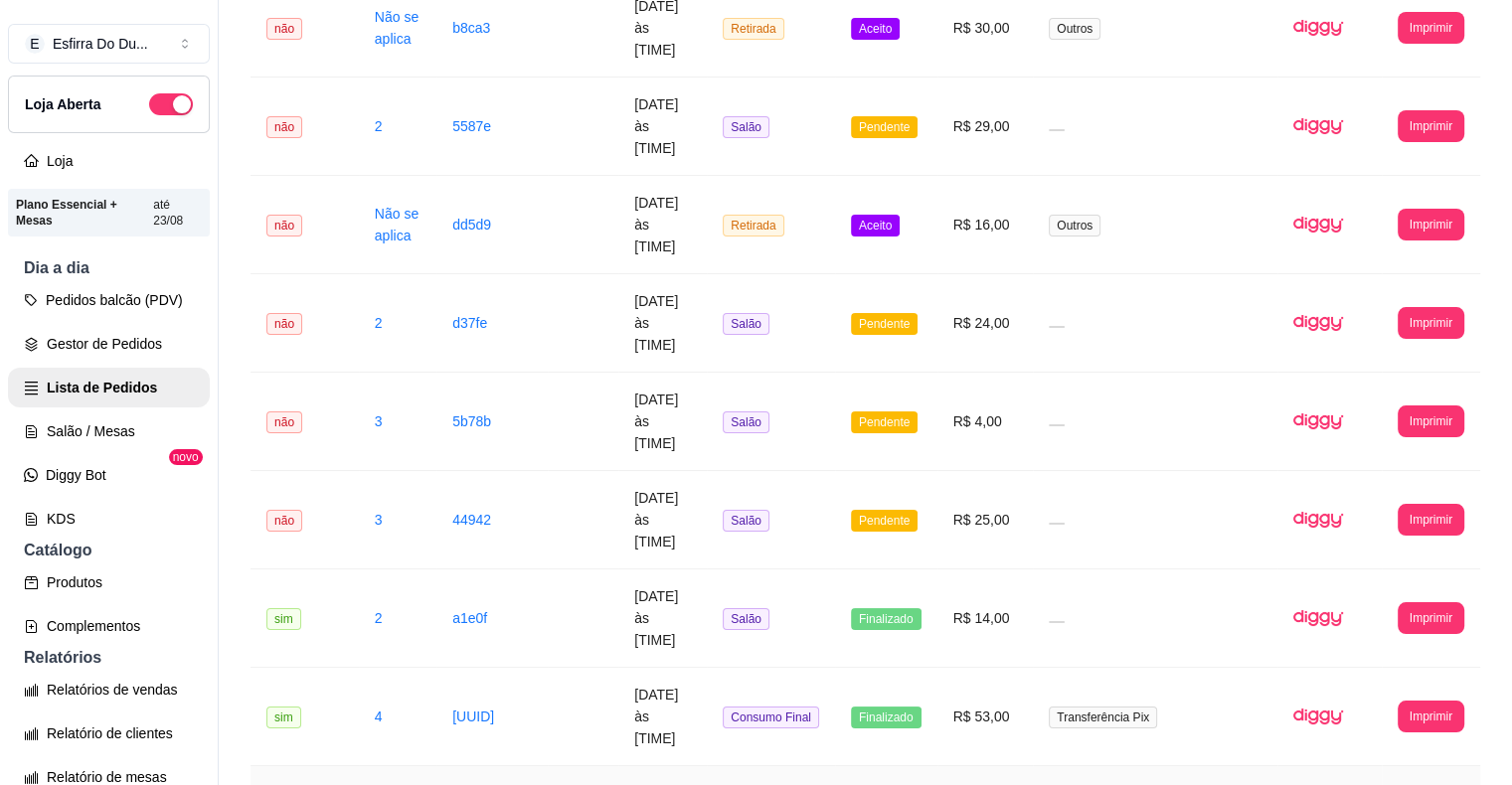 scroll, scrollTop: 957, scrollLeft: 0, axis: vertical 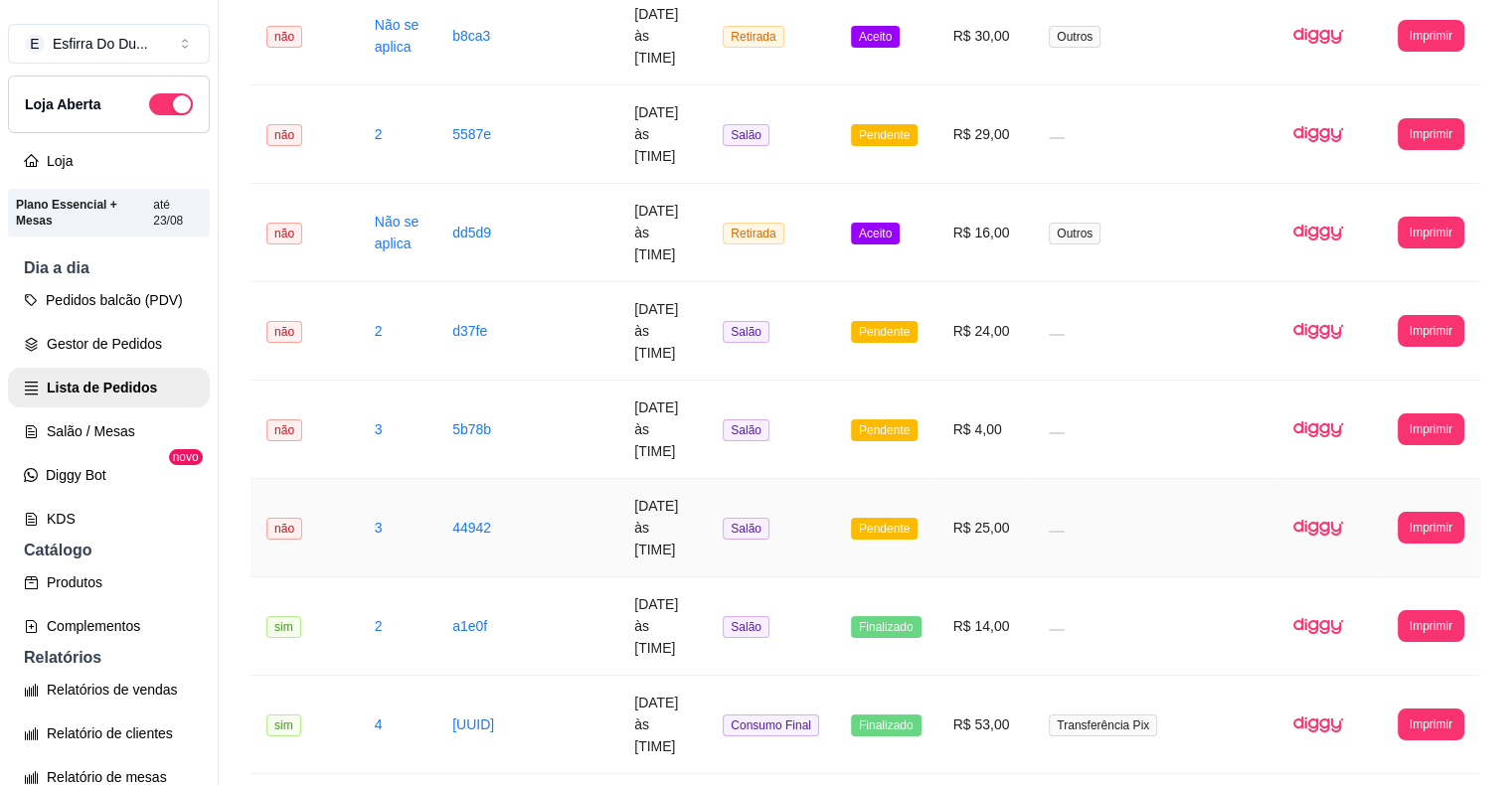 click on "Pendente" at bounding box center [884, 529] 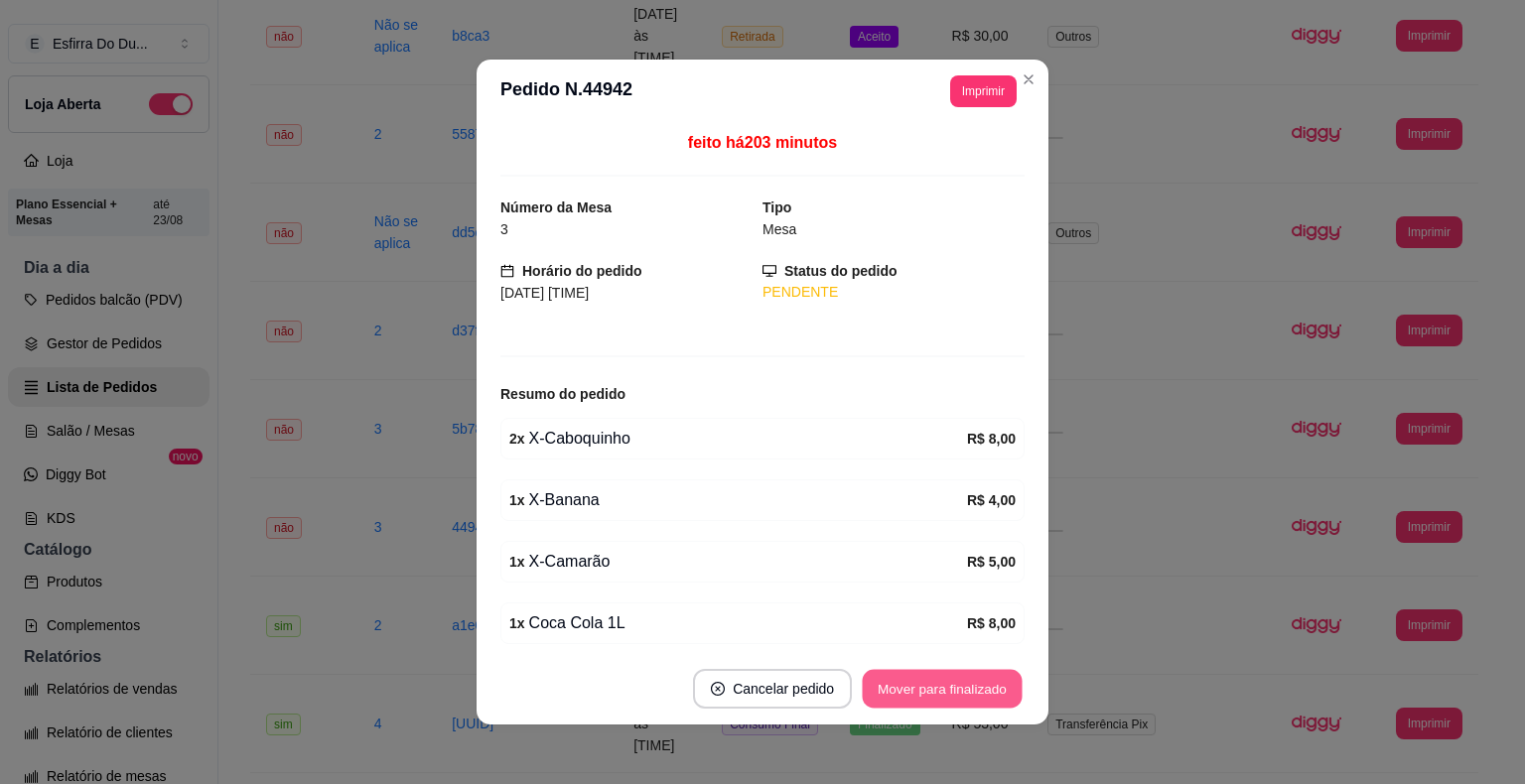 click on "Mover para finalizado" at bounding box center (942, 689) 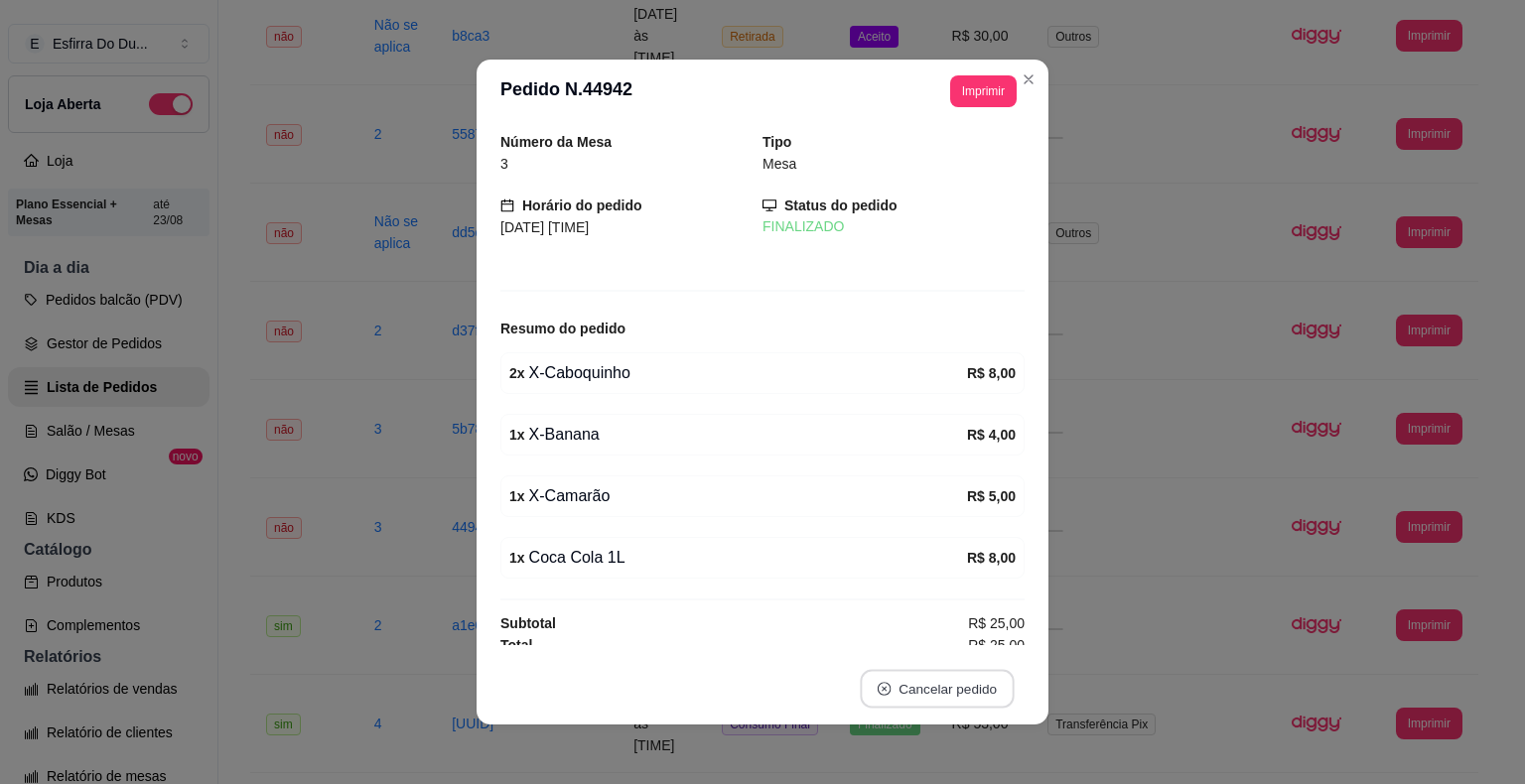 click on "Cancelar pedido" at bounding box center (936, 689) 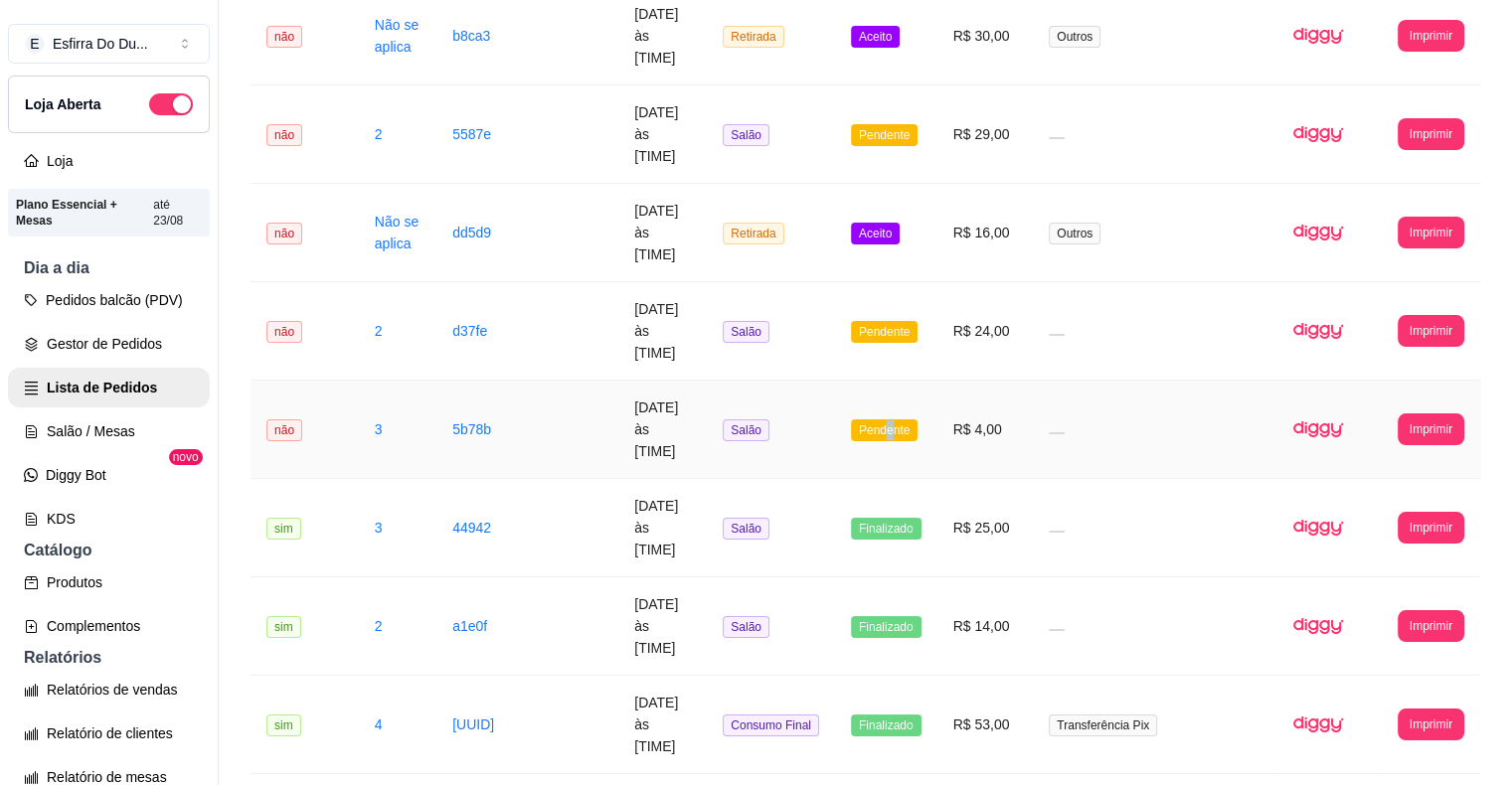 click on "Pendente" at bounding box center (884, 430) 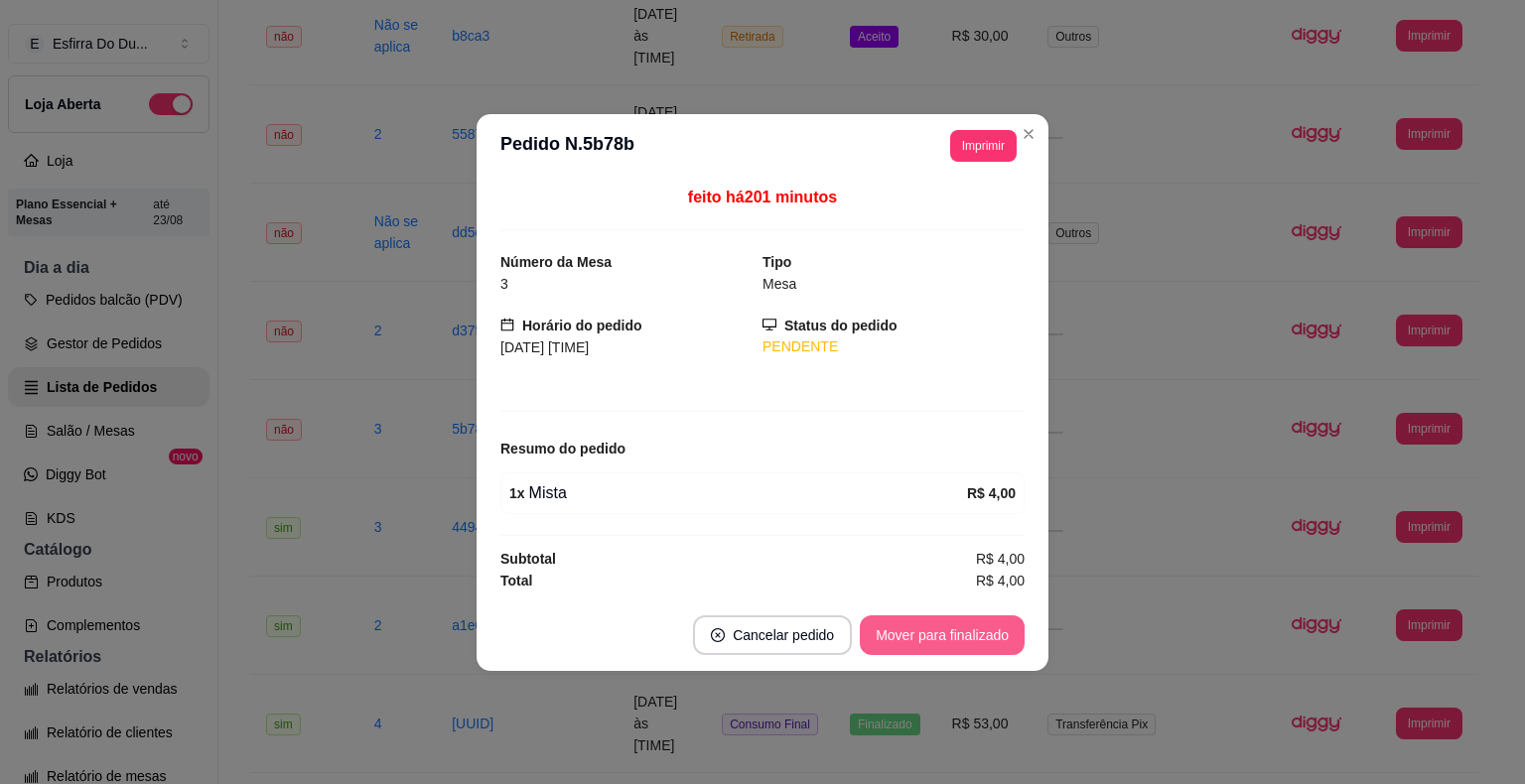click on "Mover para finalizado" at bounding box center (942, 635) 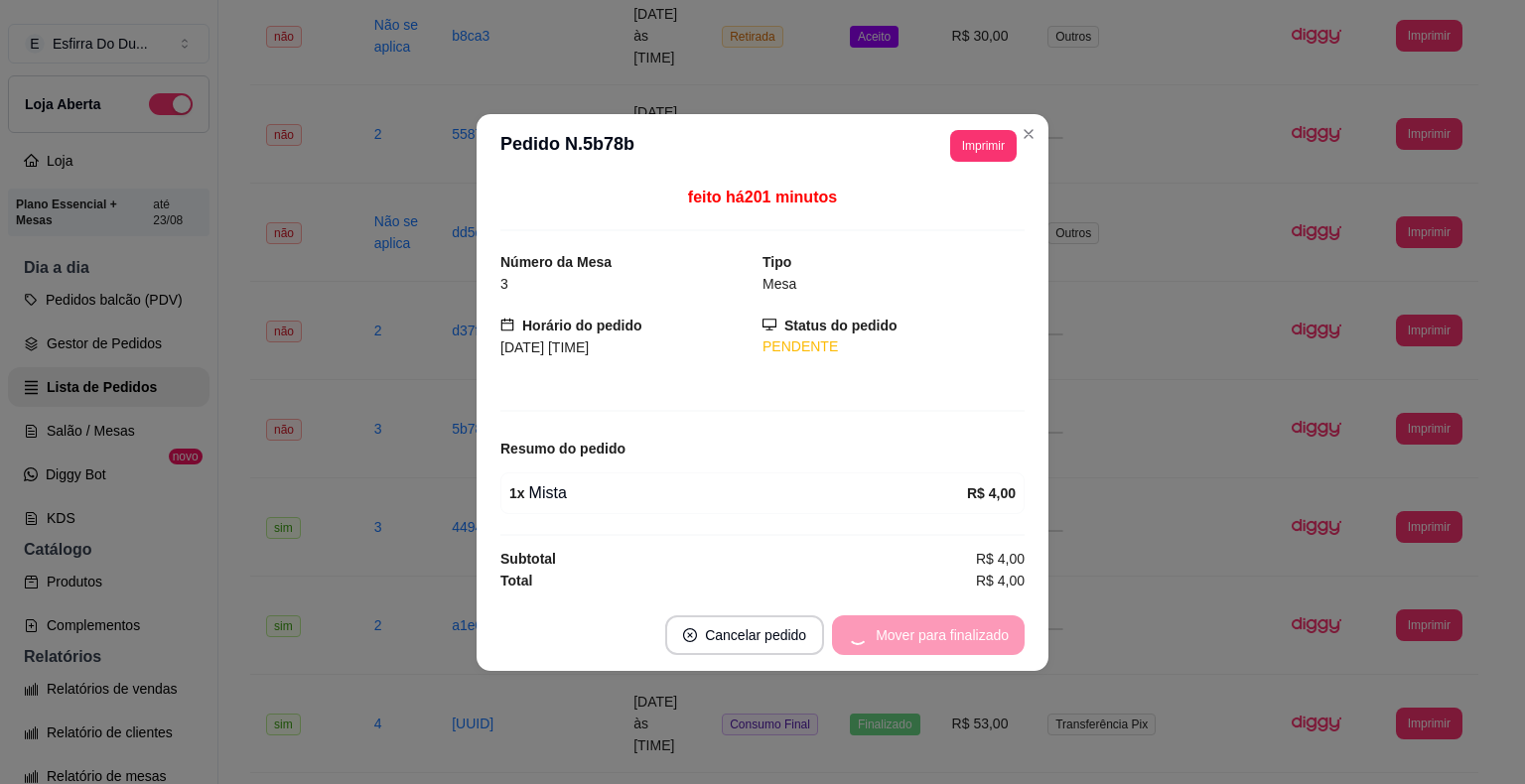 click on "Mover para finalizado" at bounding box center (928, 635) 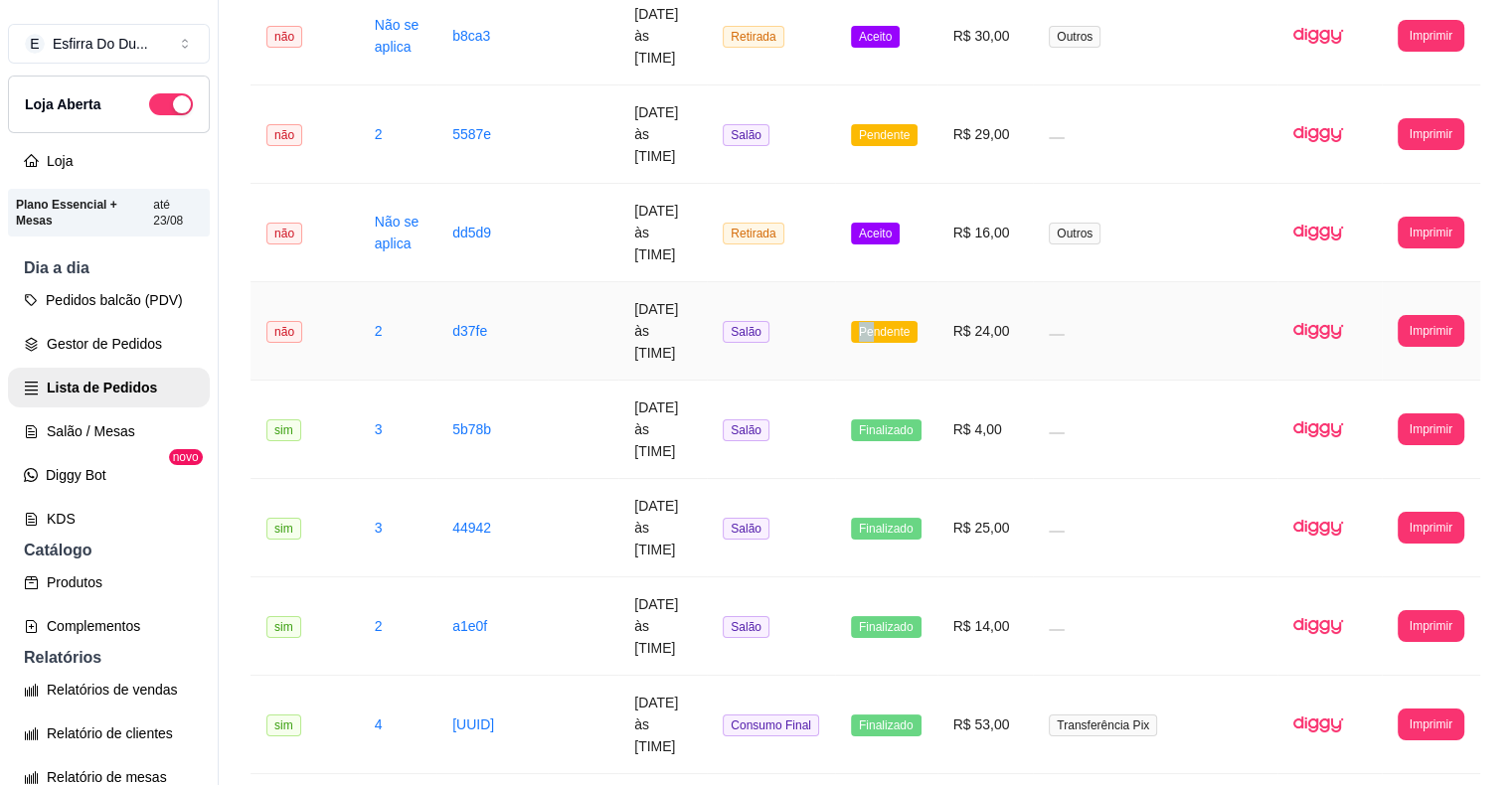 drag, startPoint x: 867, startPoint y: 244, endPoint x: 878, endPoint y: 251, distance: 13.038405 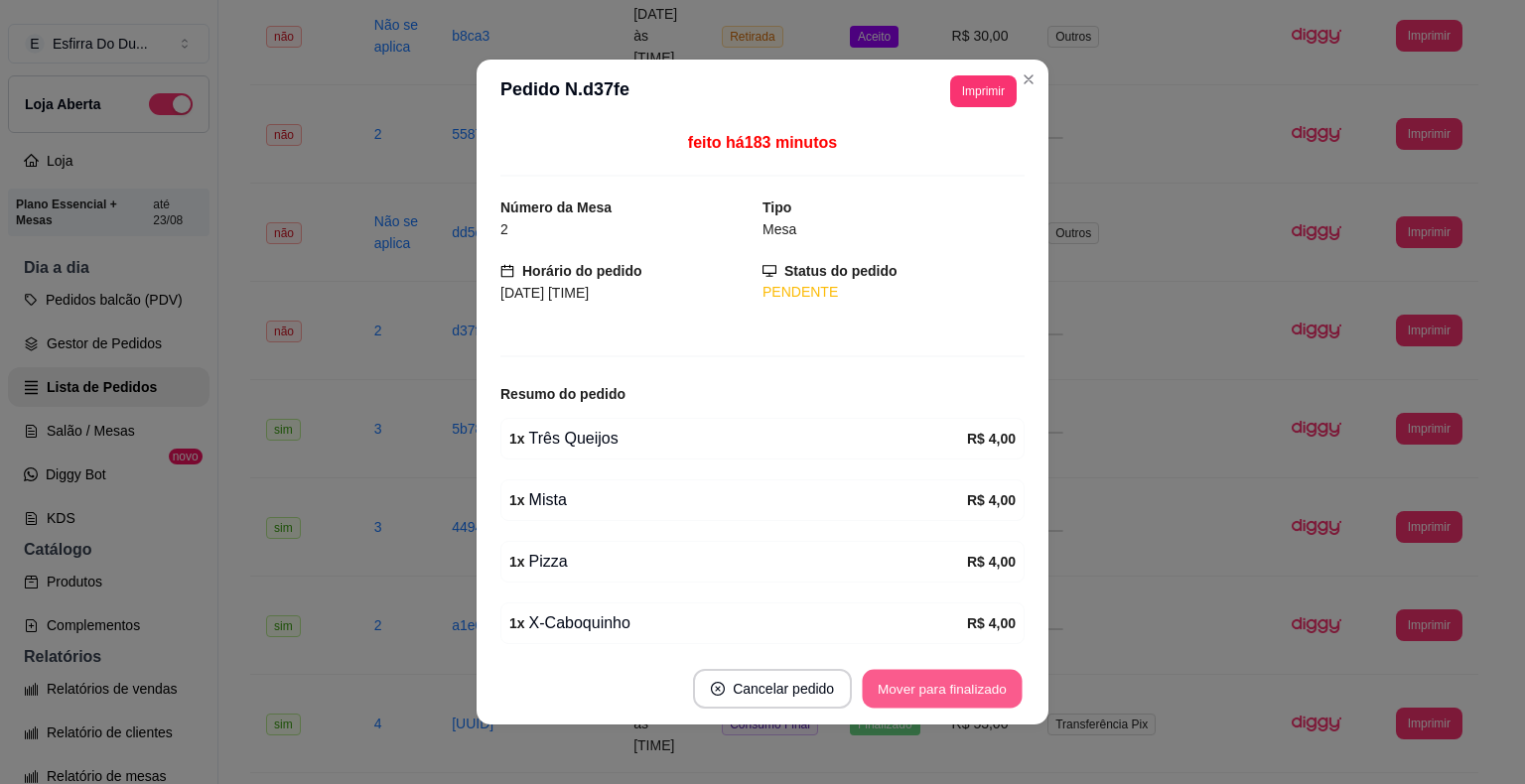 click on "Mover para finalizado" at bounding box center [942, 689] 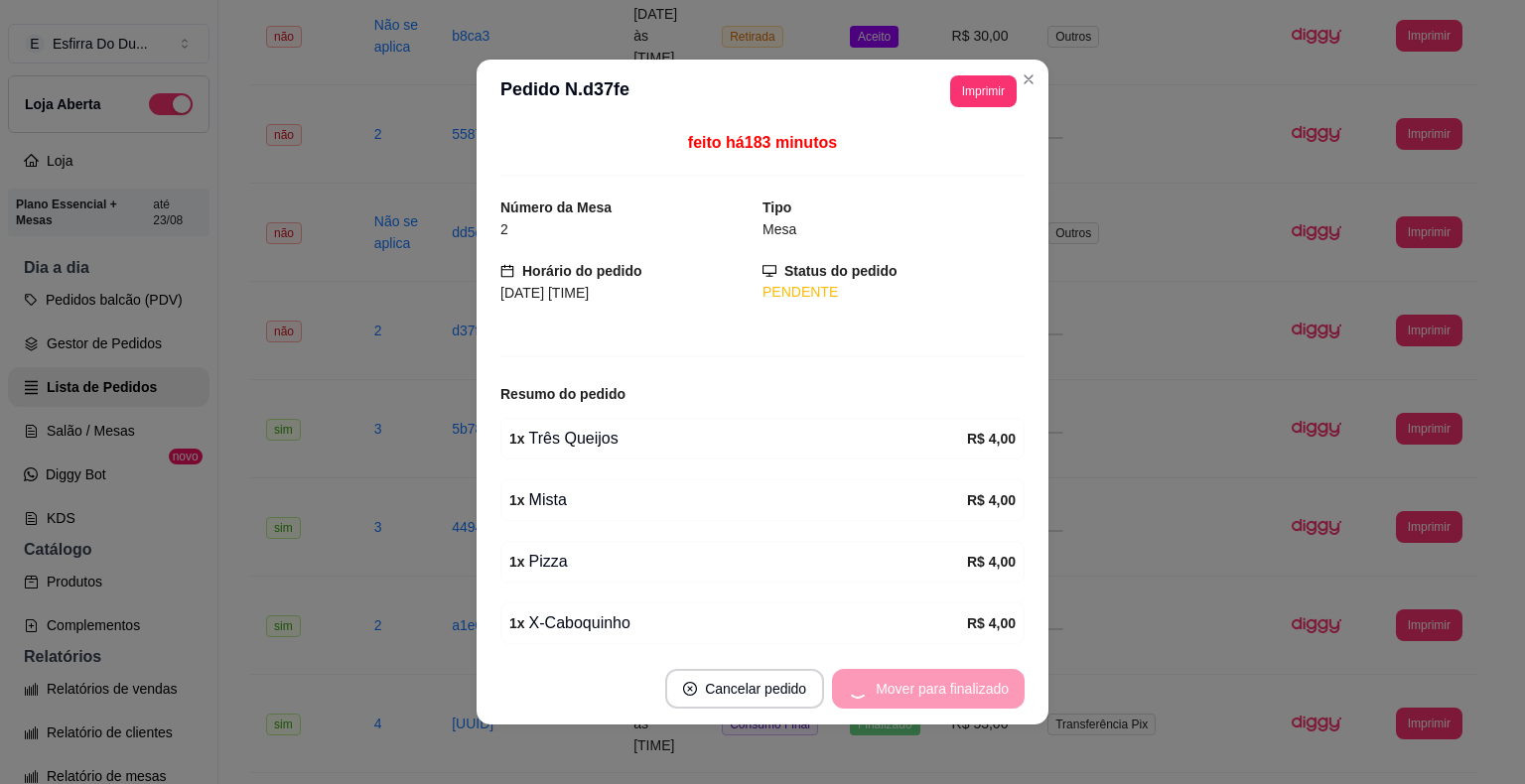 click on "Mover para finalizado" at bounding box center (928, 689) 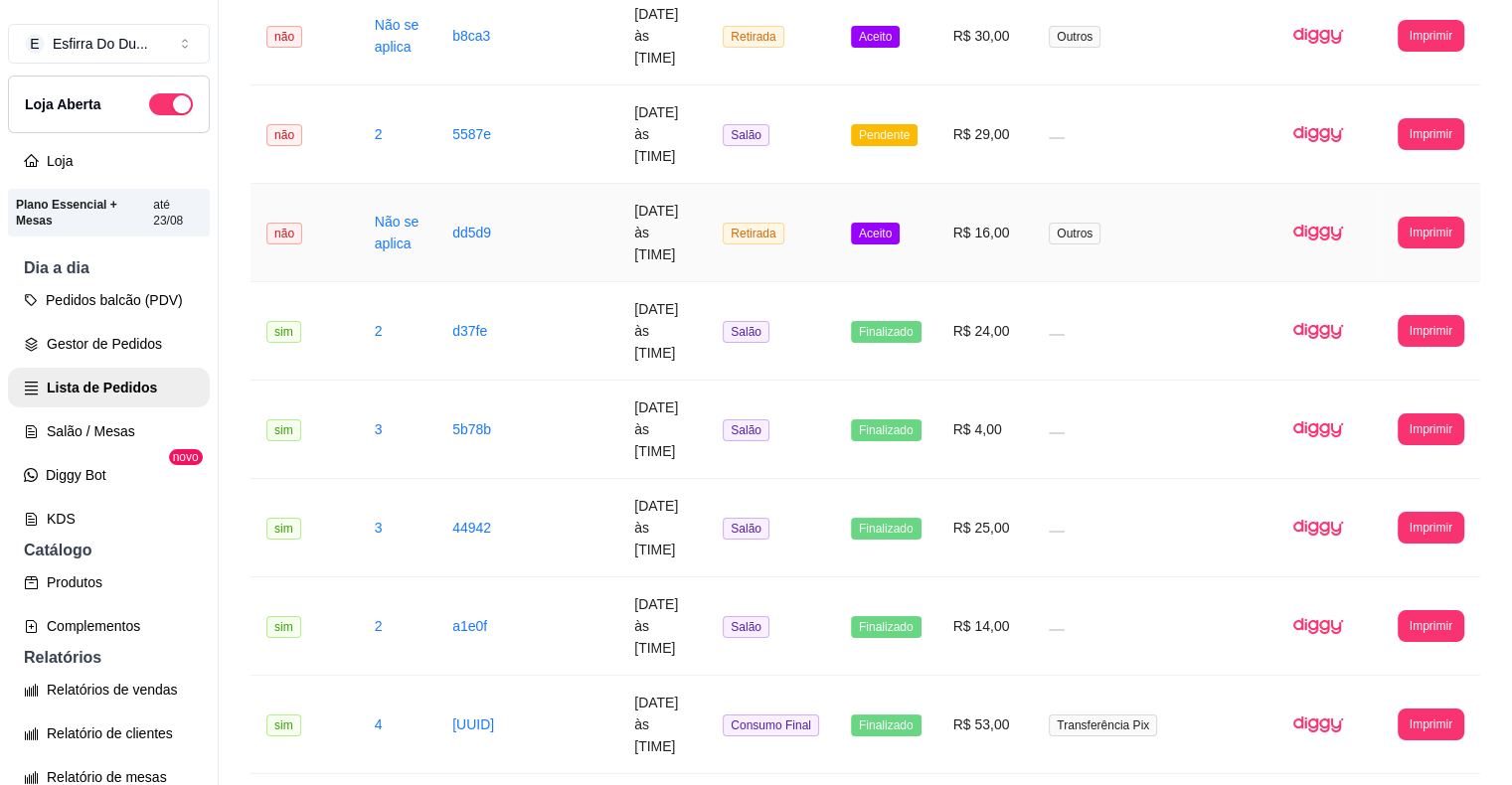 click on "Aceito" at bounding box center [875, 234] 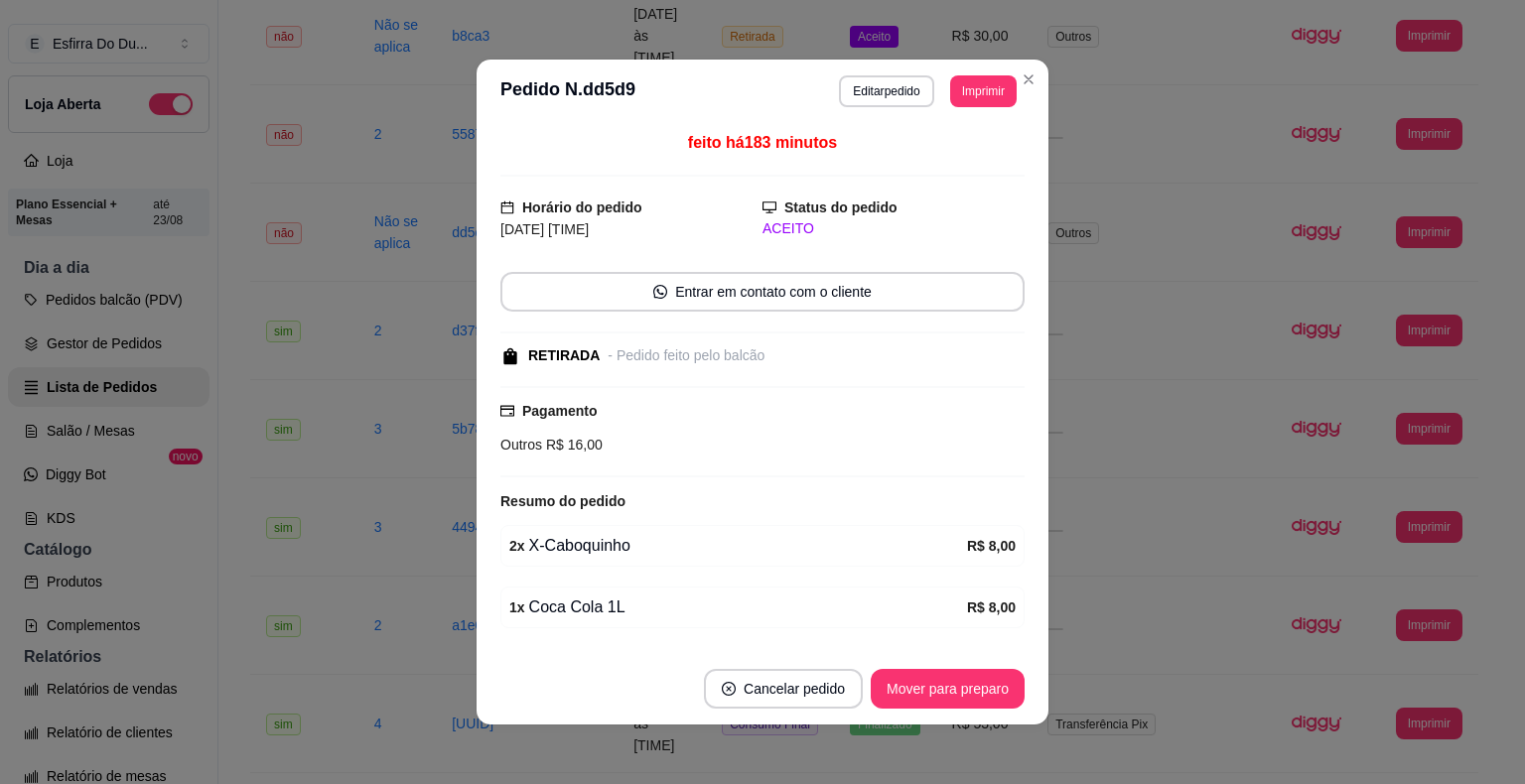 click on "Cancelar pedido Mover para preparo" at bounding box center [762, 689] 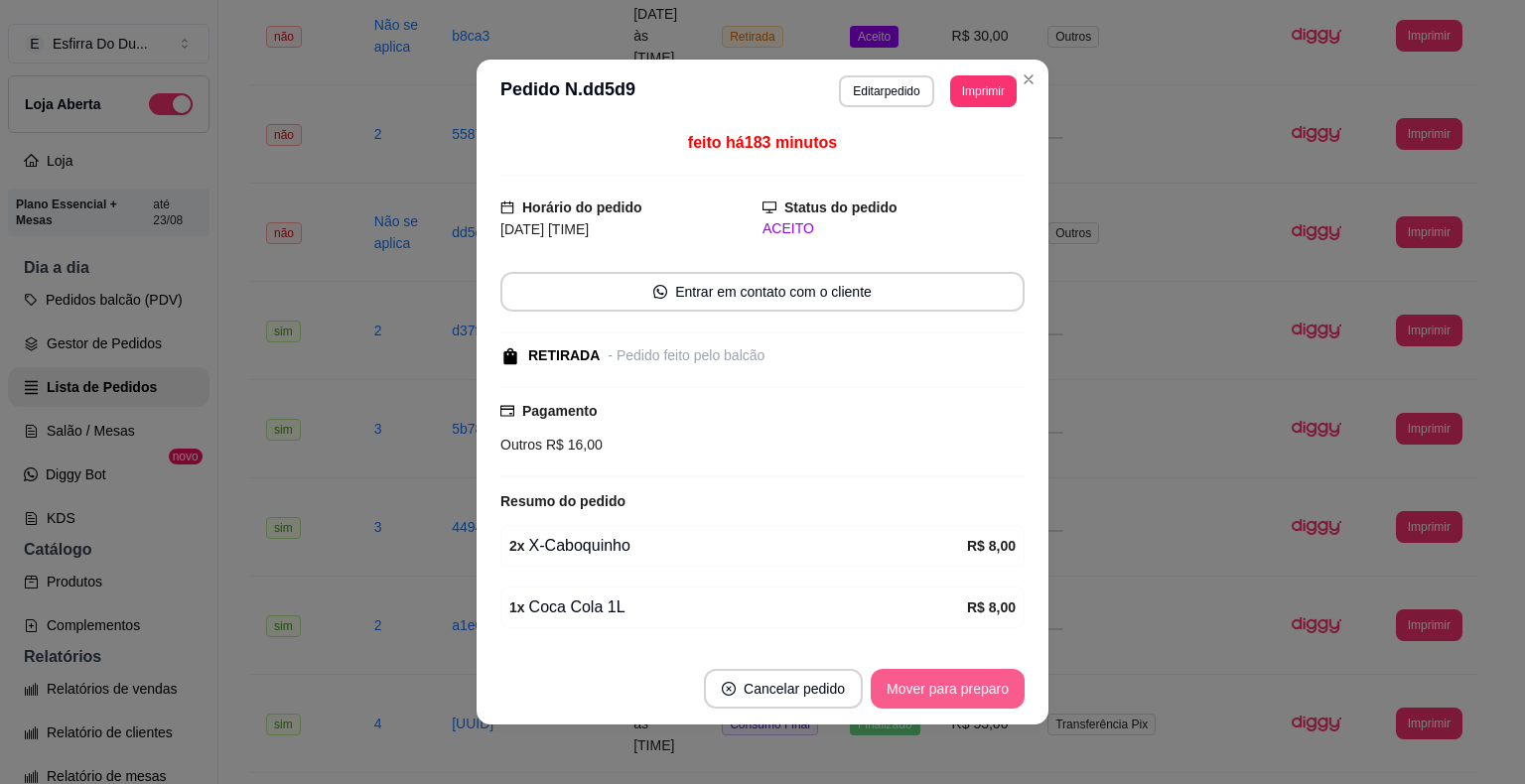 click on "Mover para preparo" at bounding box center [947, 689] 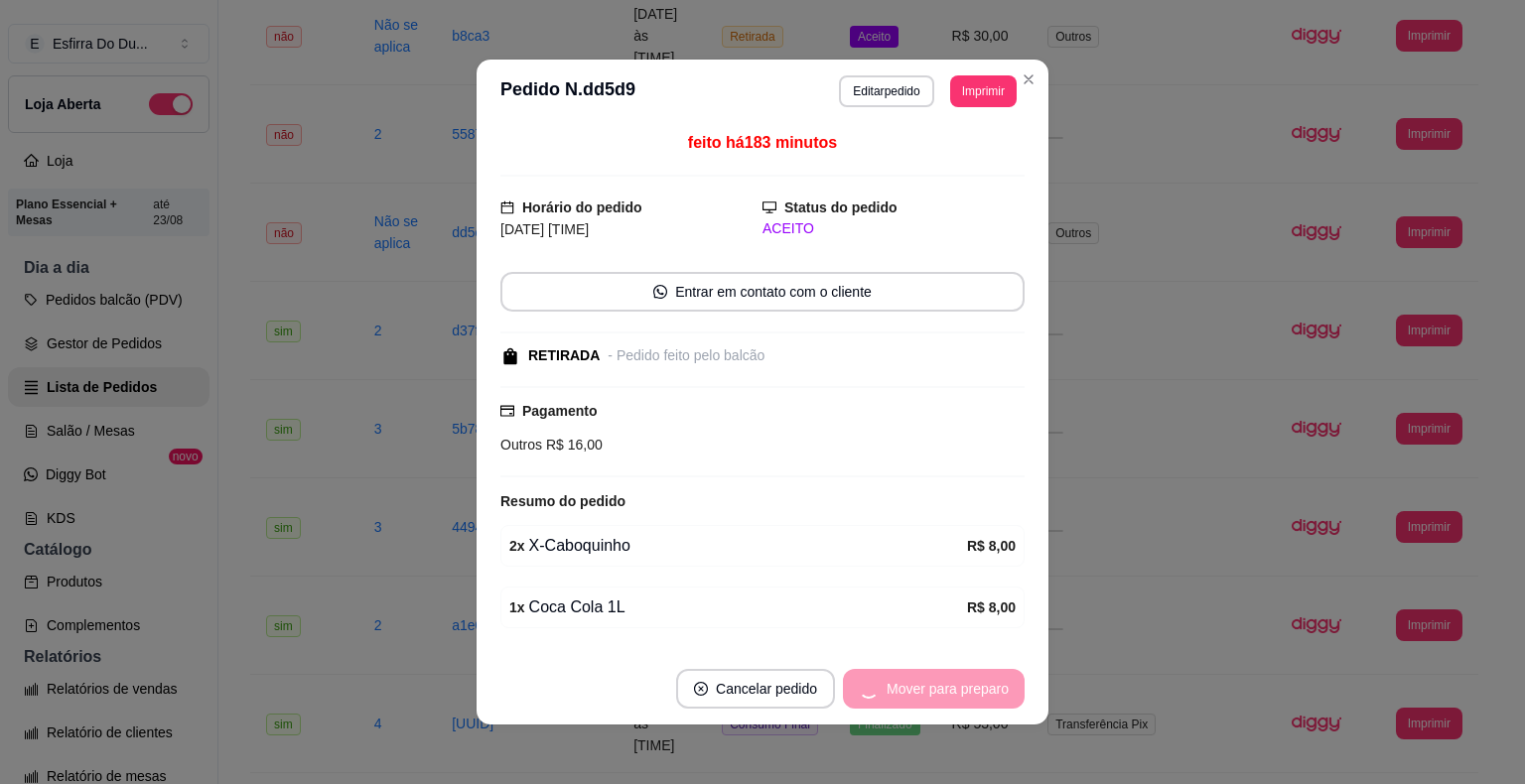 click on "Mover para preparo" at bounding box center (933, 689) 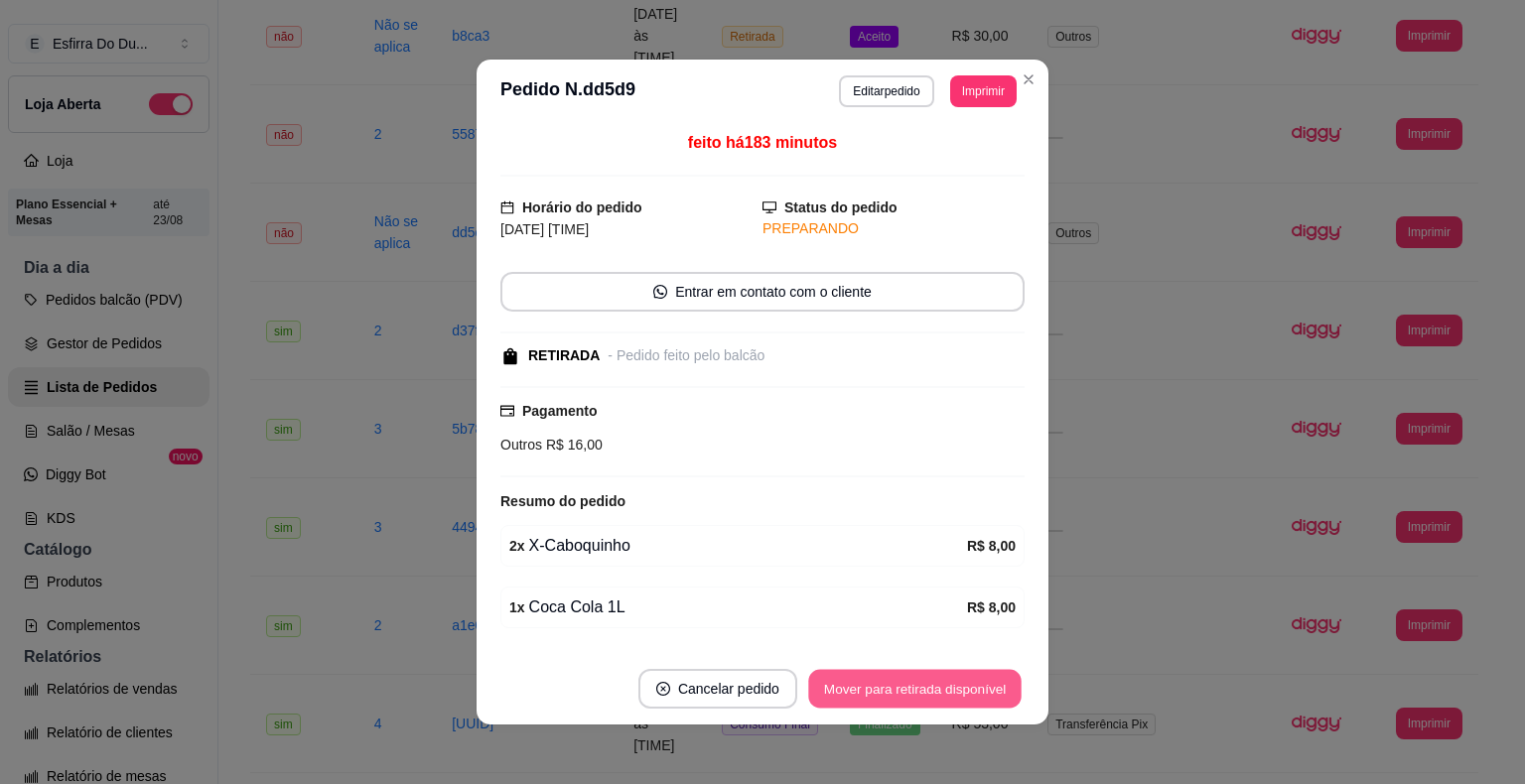 click on "Mover para retirada disponível" at bounding box center (914, 689) 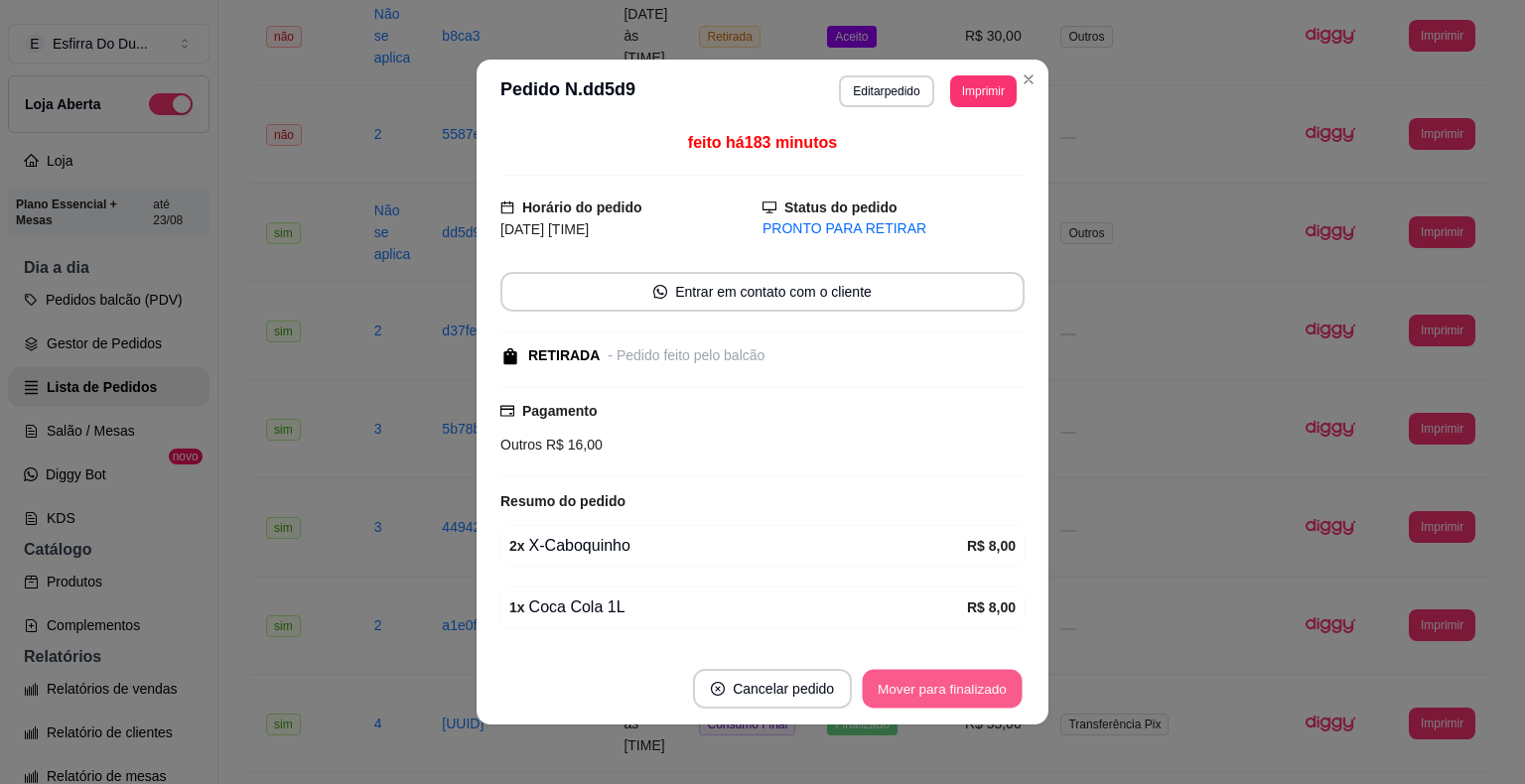click on "Mover para finalizado" at bounding box center [942, 689] 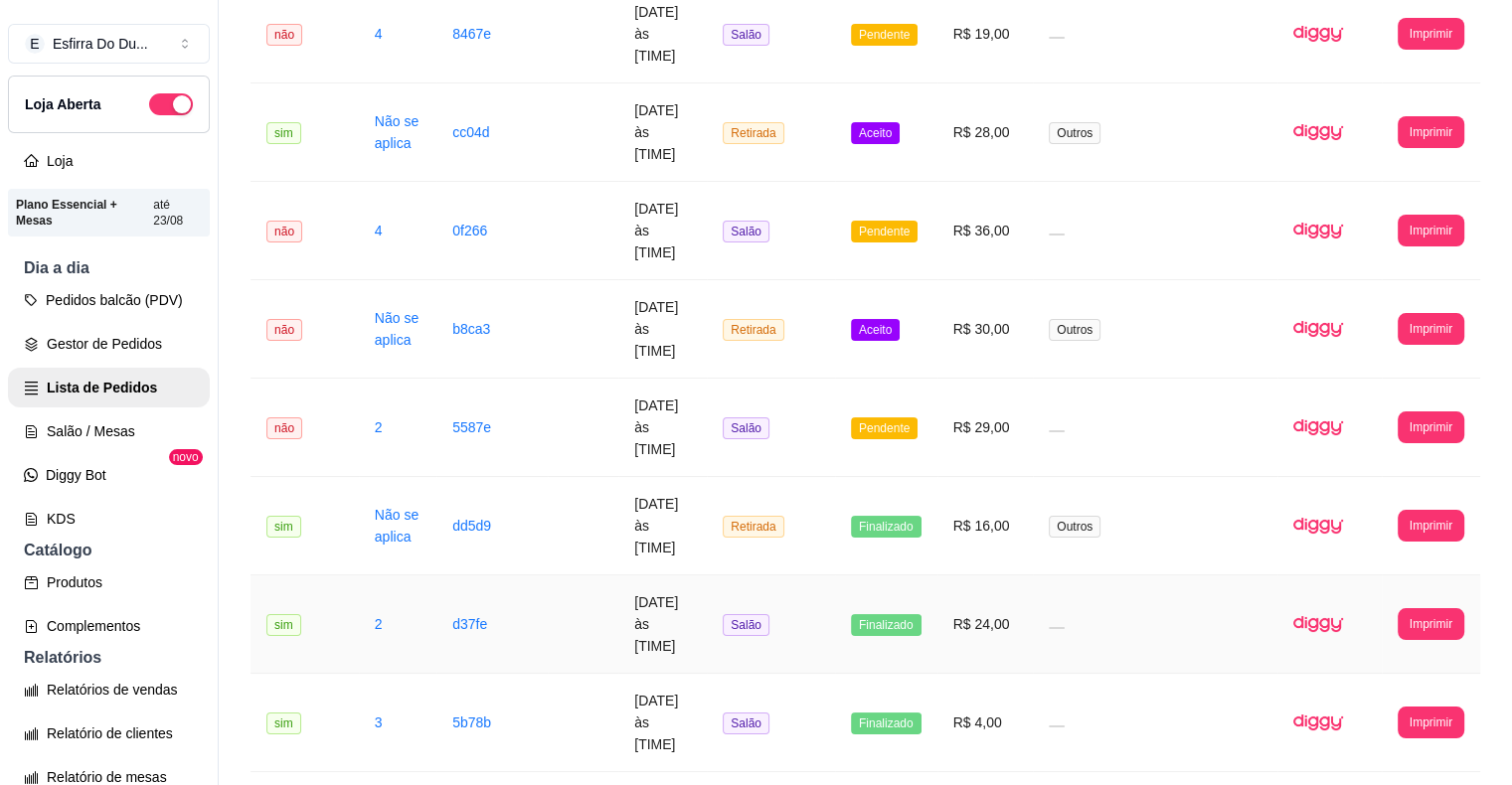 scroll, scrollTop: 559, scrollLeft: 0, axis: vertical 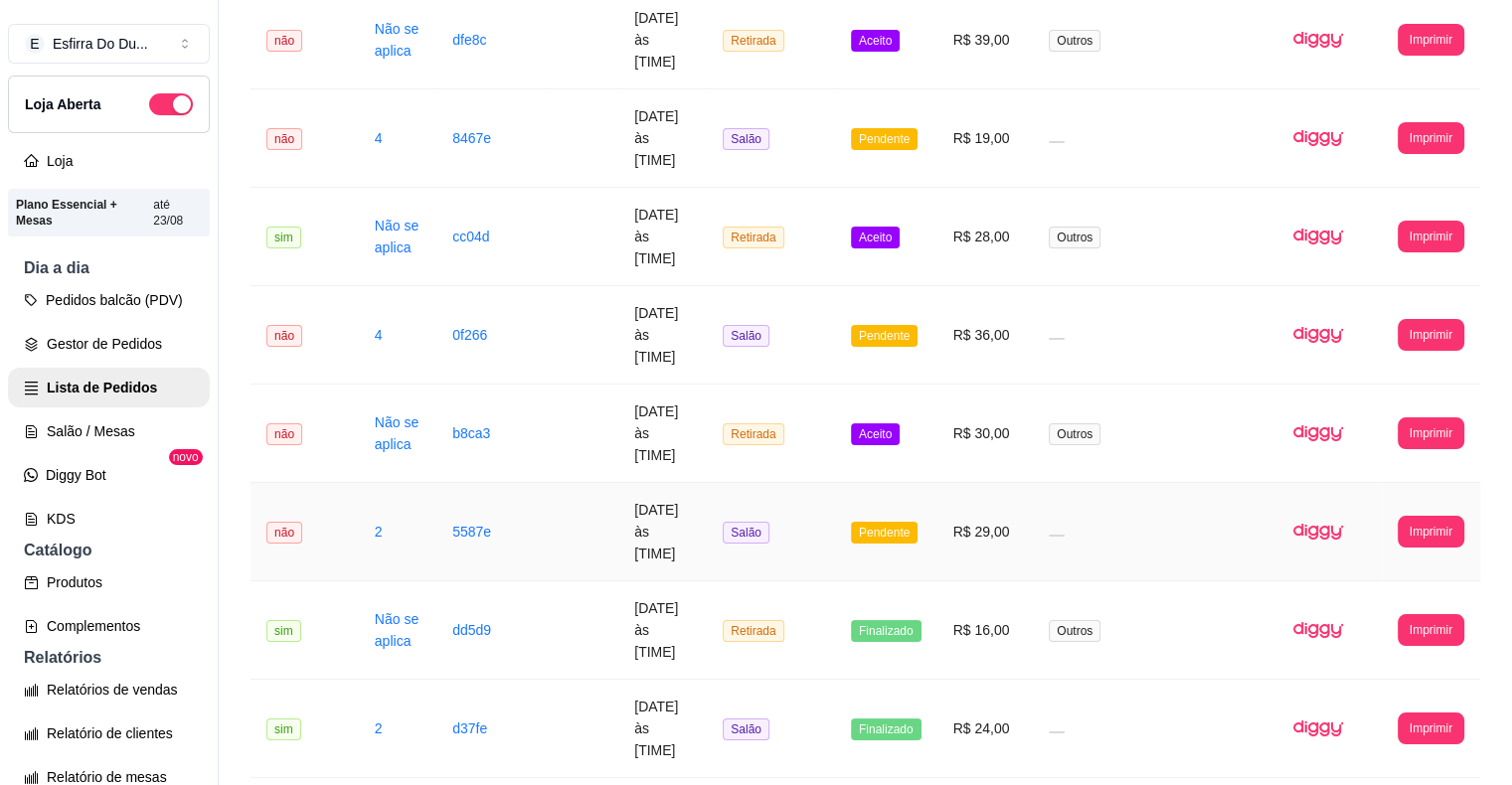 click on "Pendente" at bounding box center (884, 533) 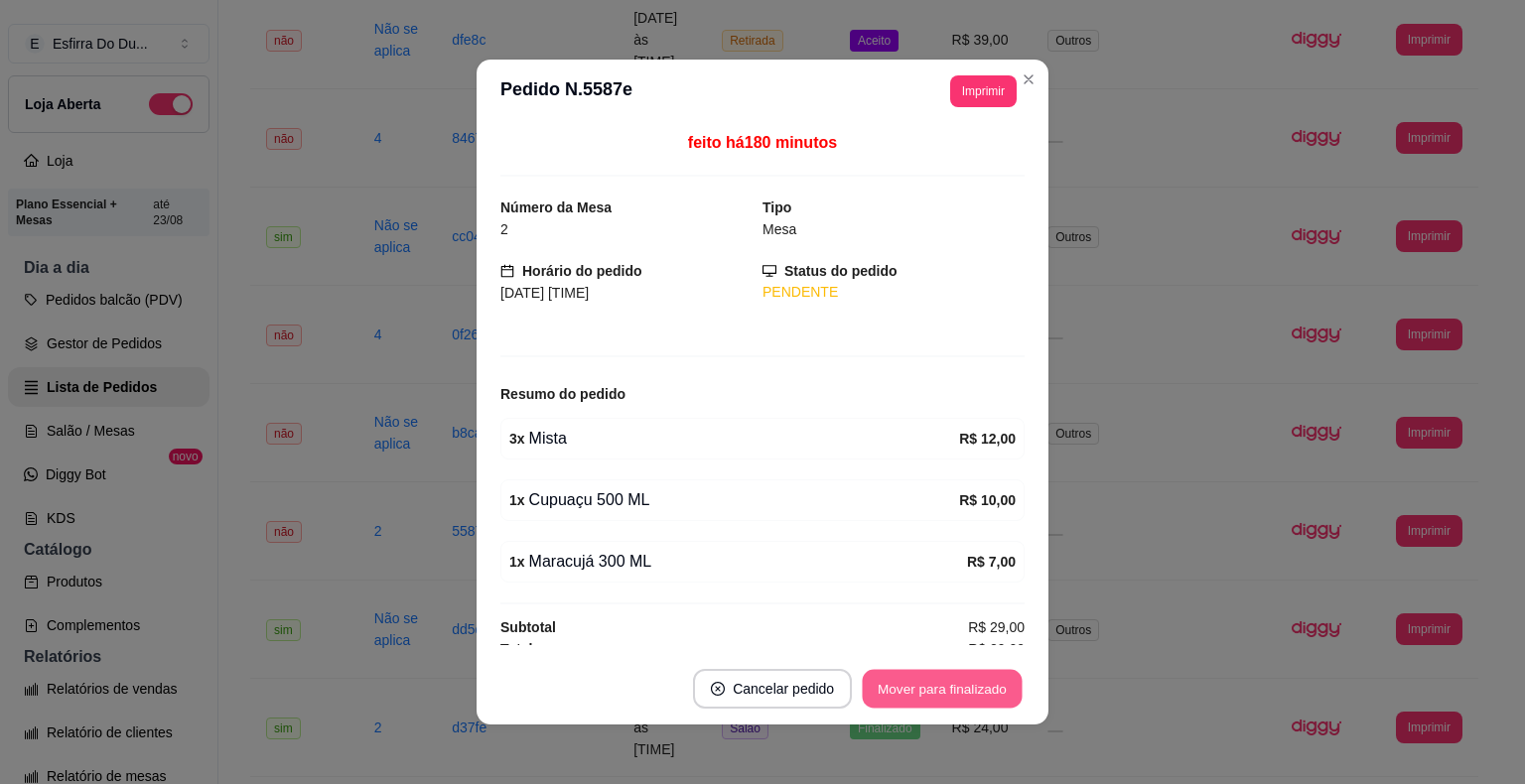 click on "Mover para finalizado" at bounding box center (942, 689) 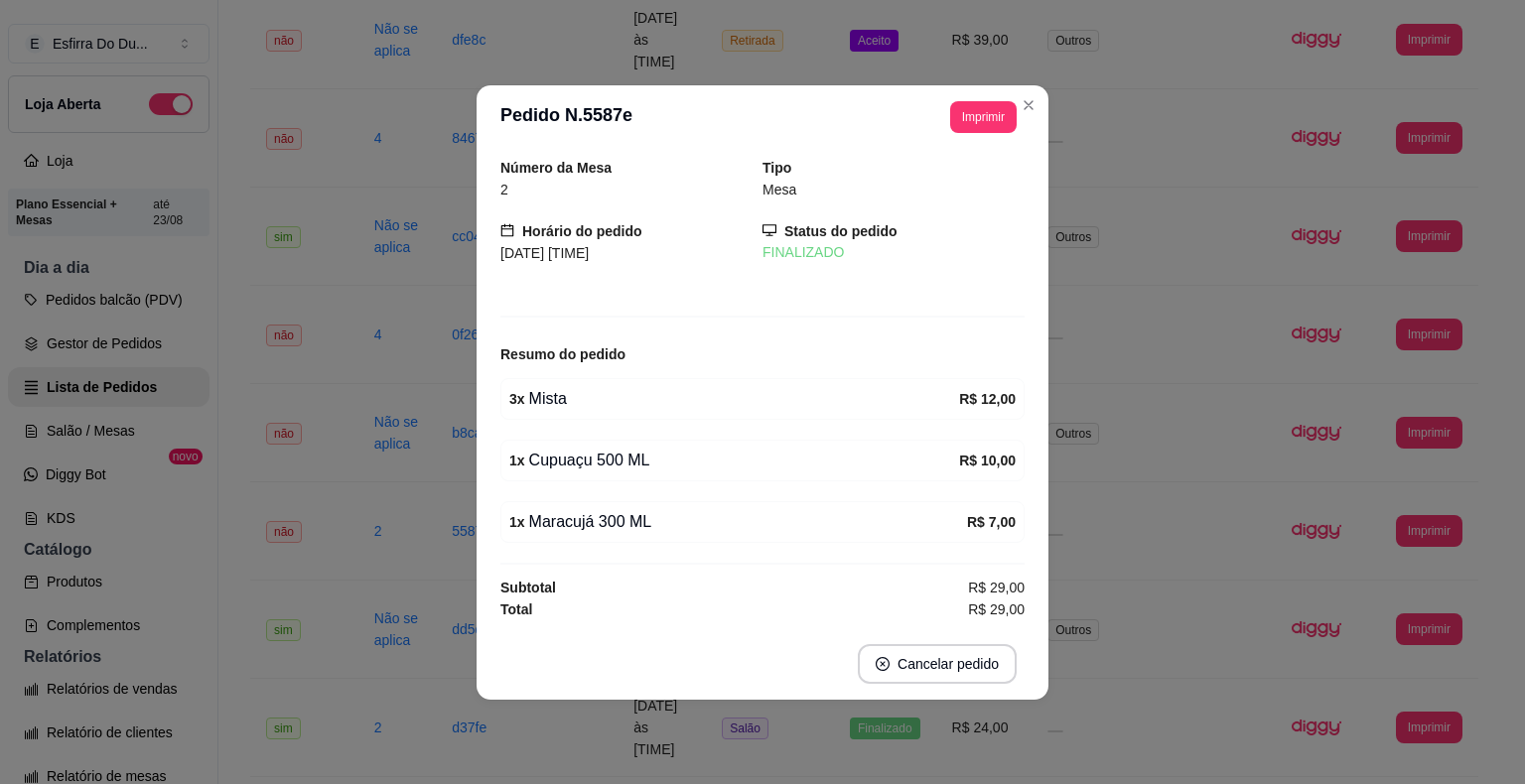 click on "Cancelar pedido" at bounding box center [762, 664] 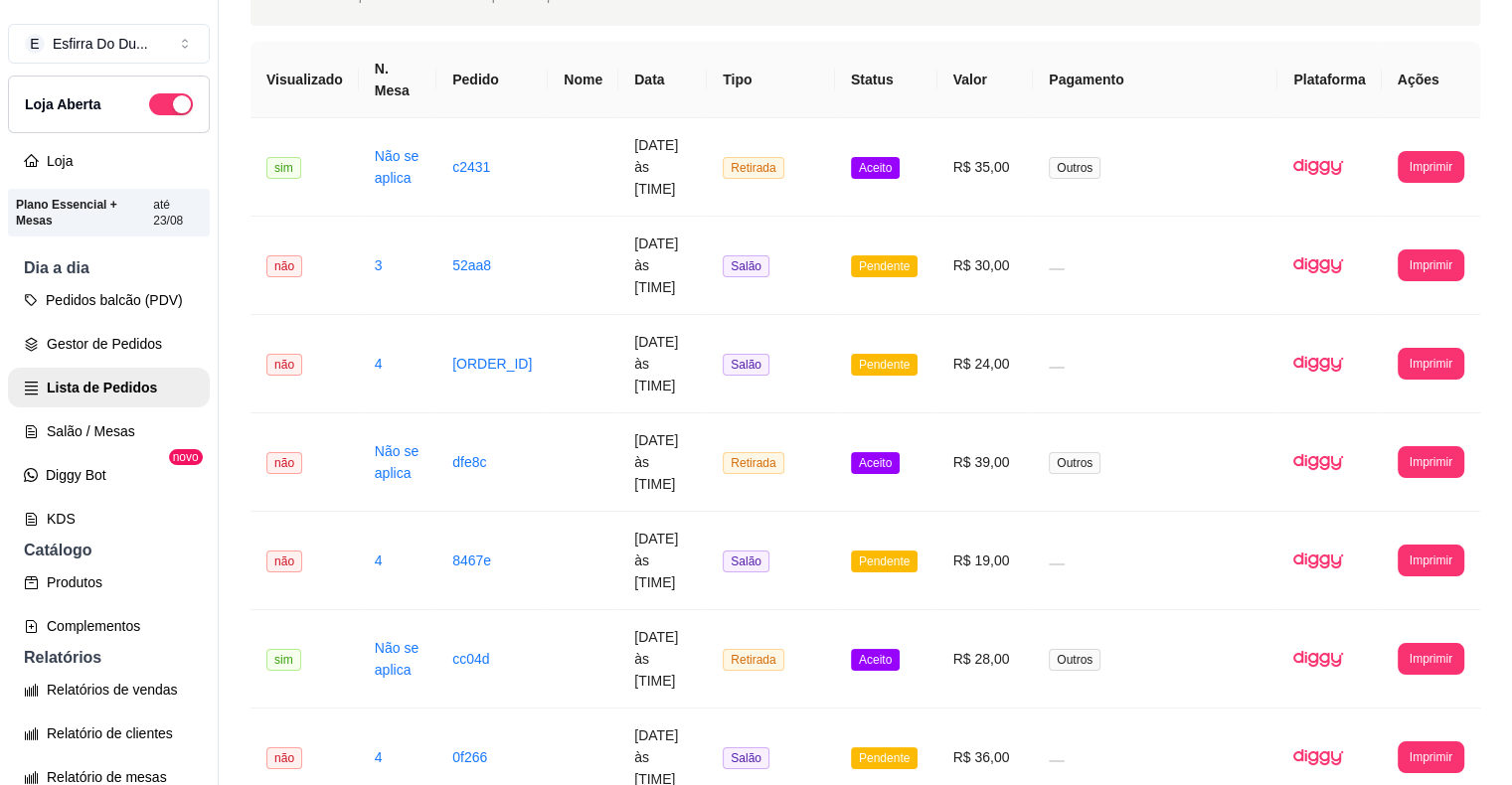 scroll, scrollTop: 63, scrollLeft: 0, axis: vertical 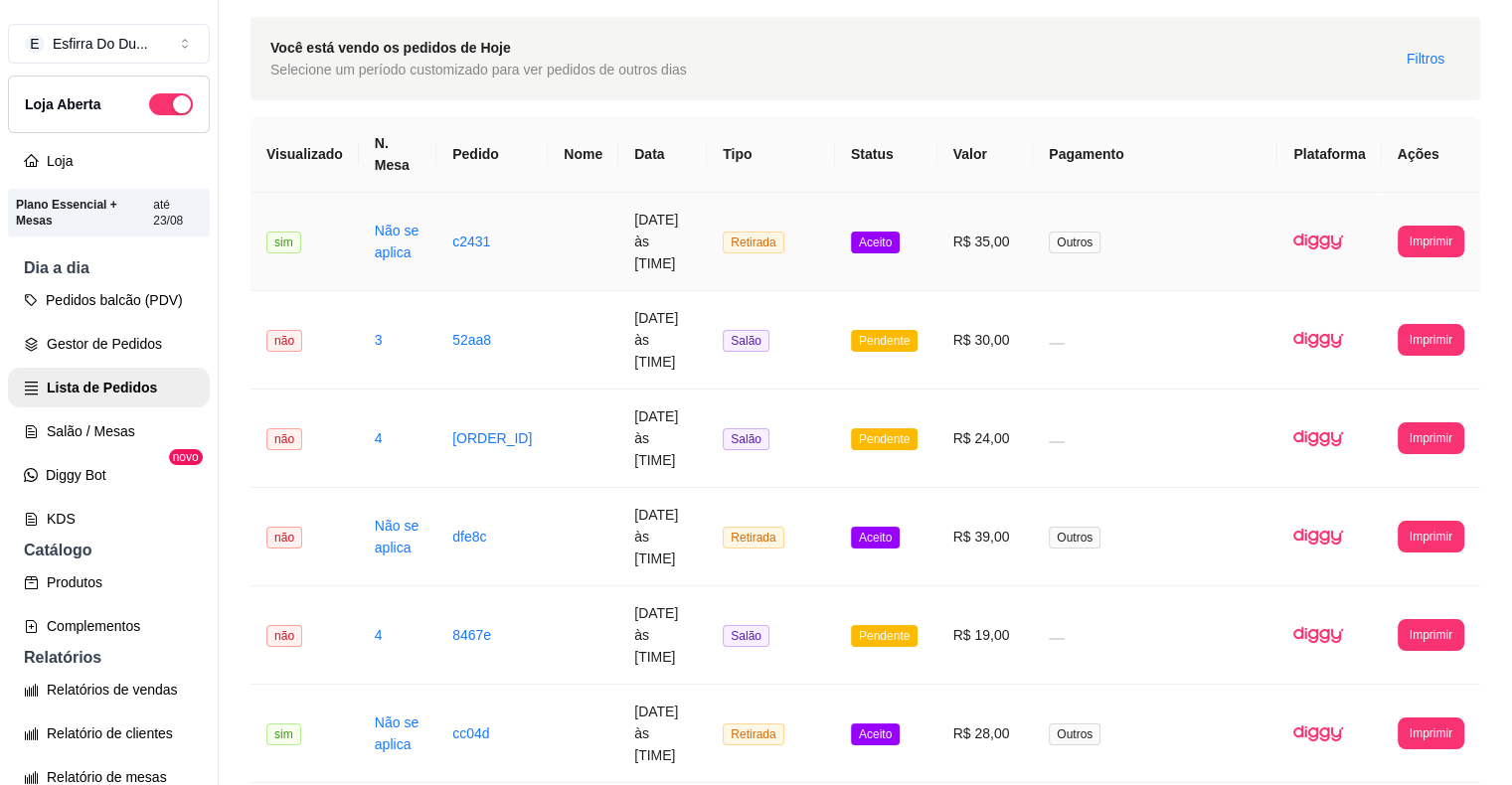 click on "Aceito" at bounding box center (875, 242) 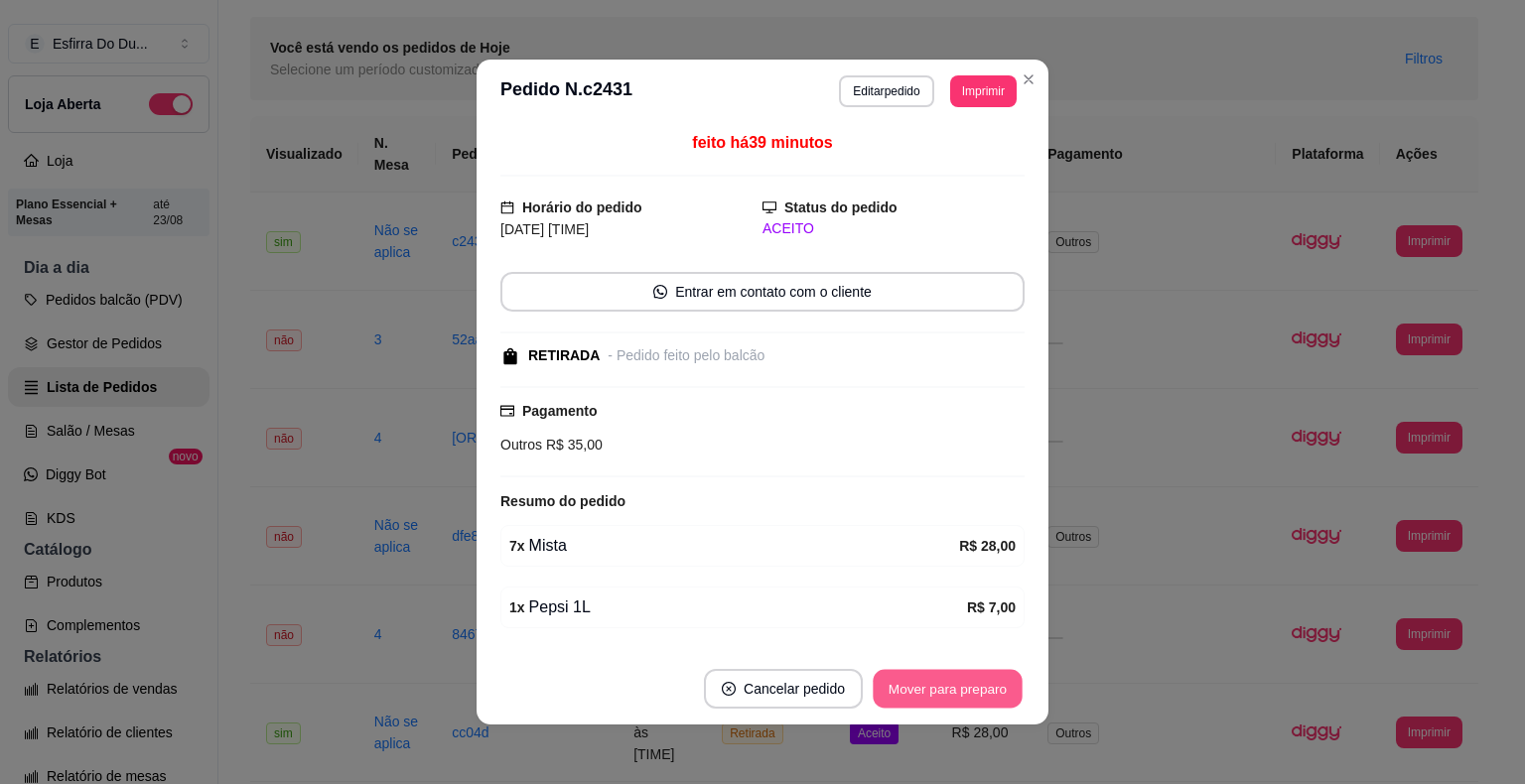 click on "Mover para preparo" at bounding box center (947, 689) 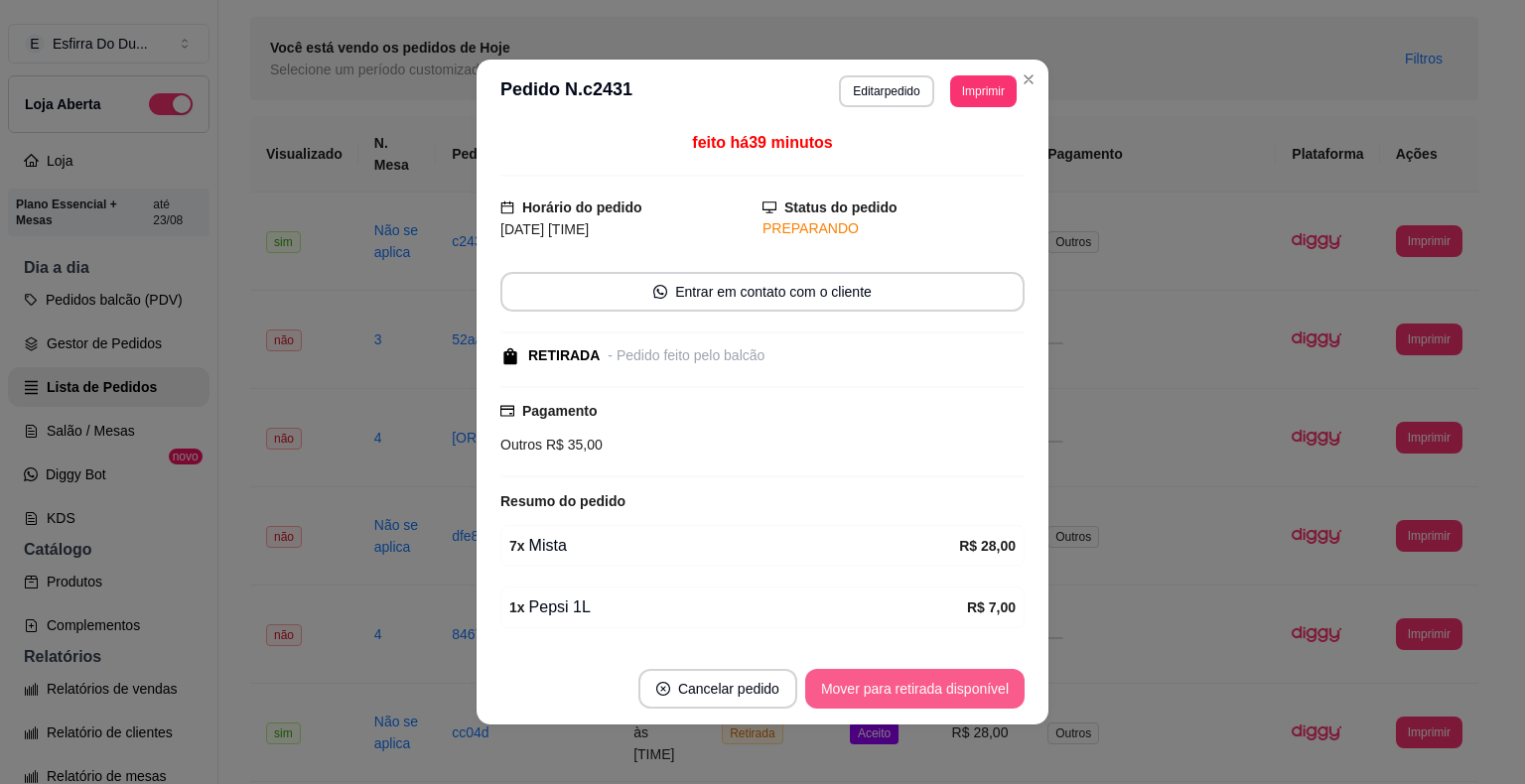 click on "Mover para retirada disponível" at bounding box center (914, 689) 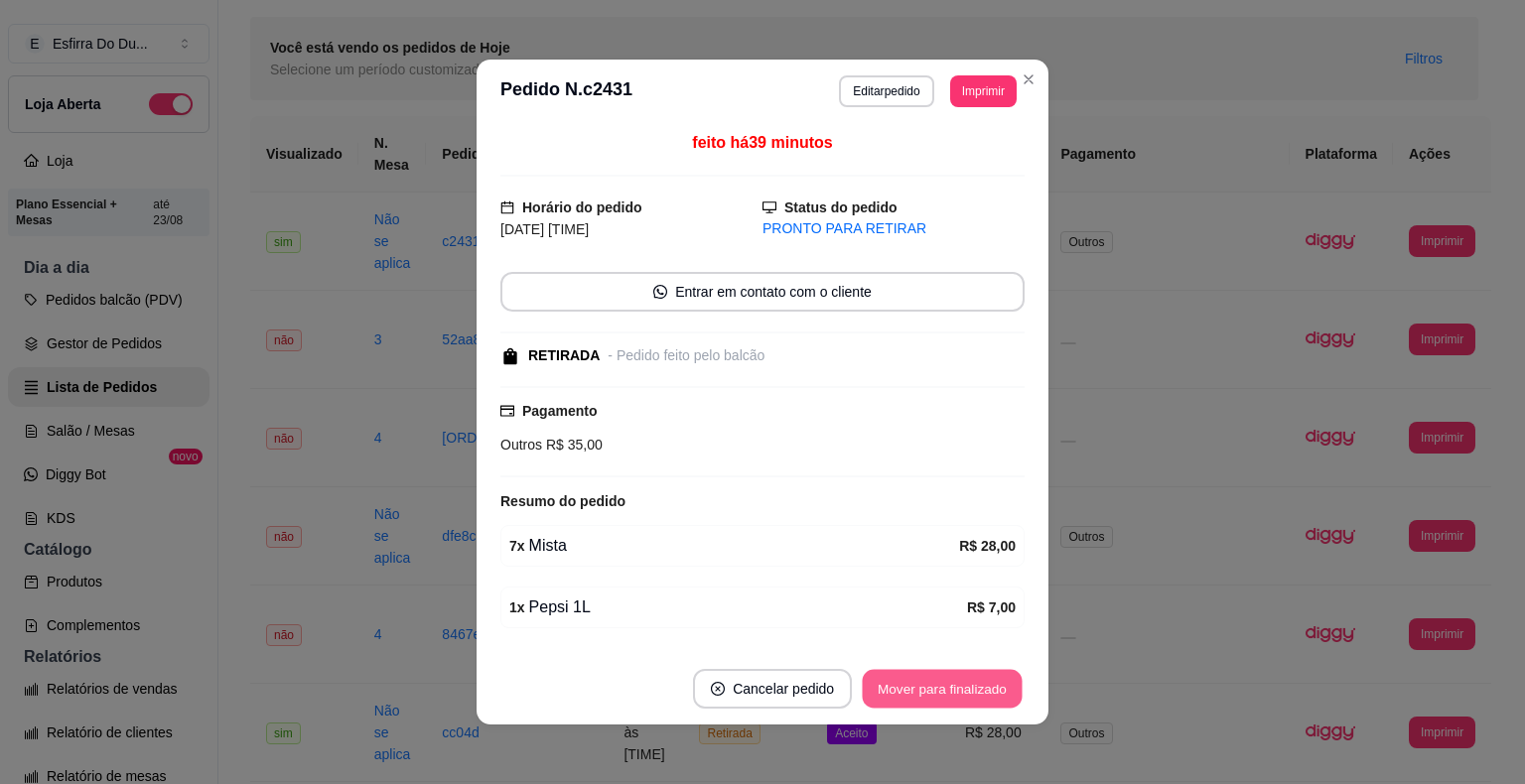 click on "Mover para finalizado" at bounding box center (942, 689) 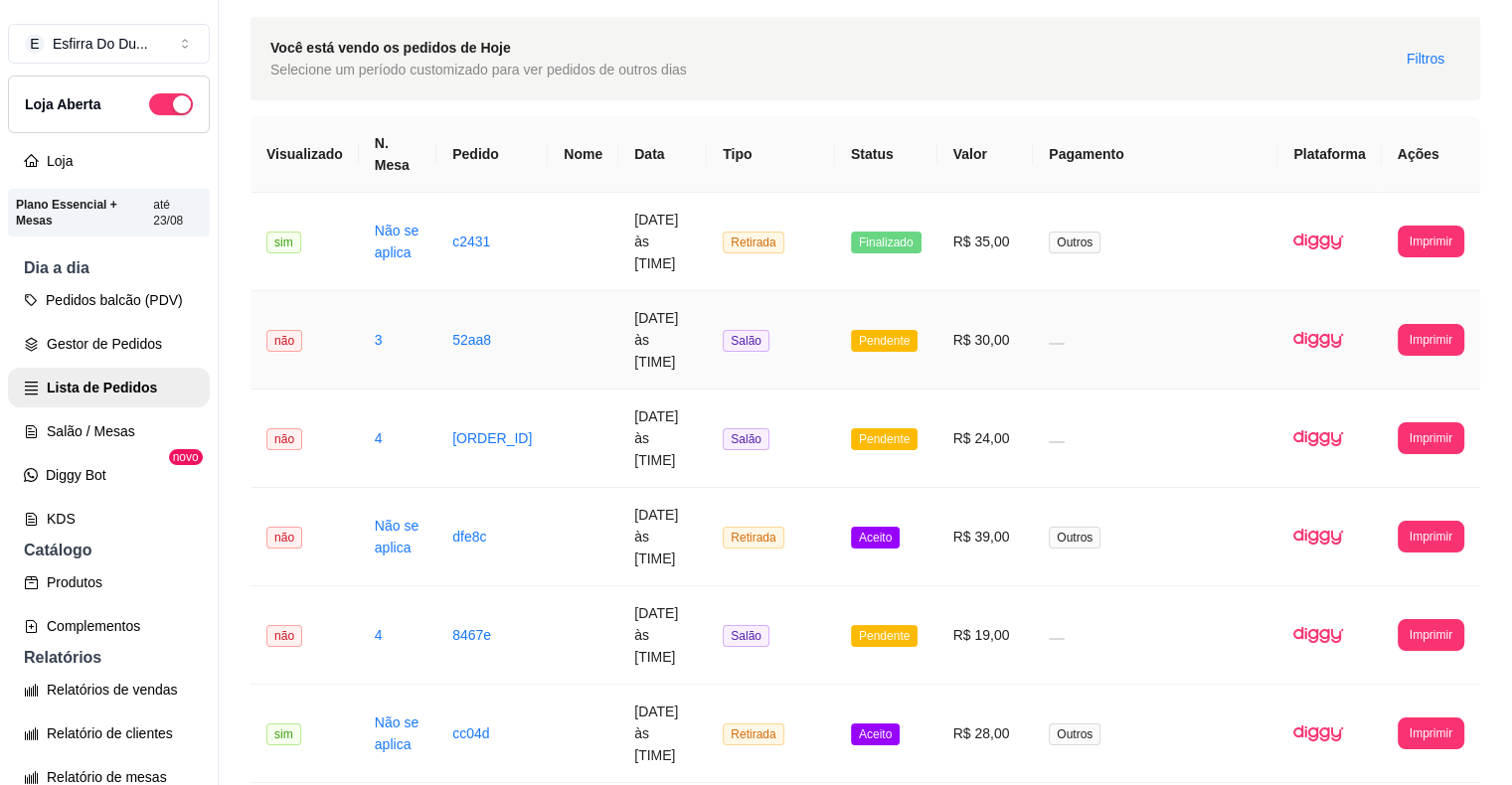 click on "Pendente" at bounding box center (884, 341) 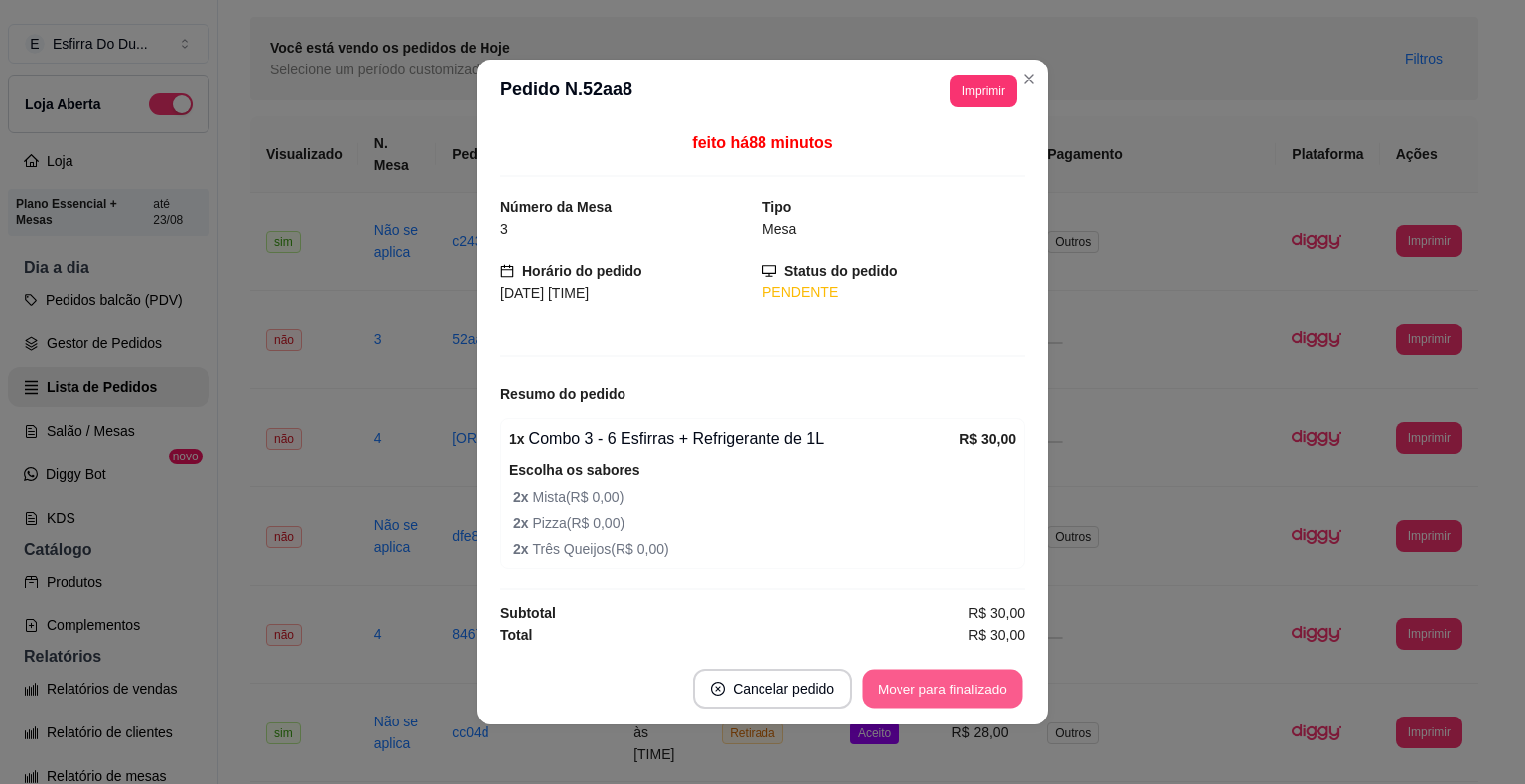 click on "Mover para finalizado" at bounding box center [942, 689] 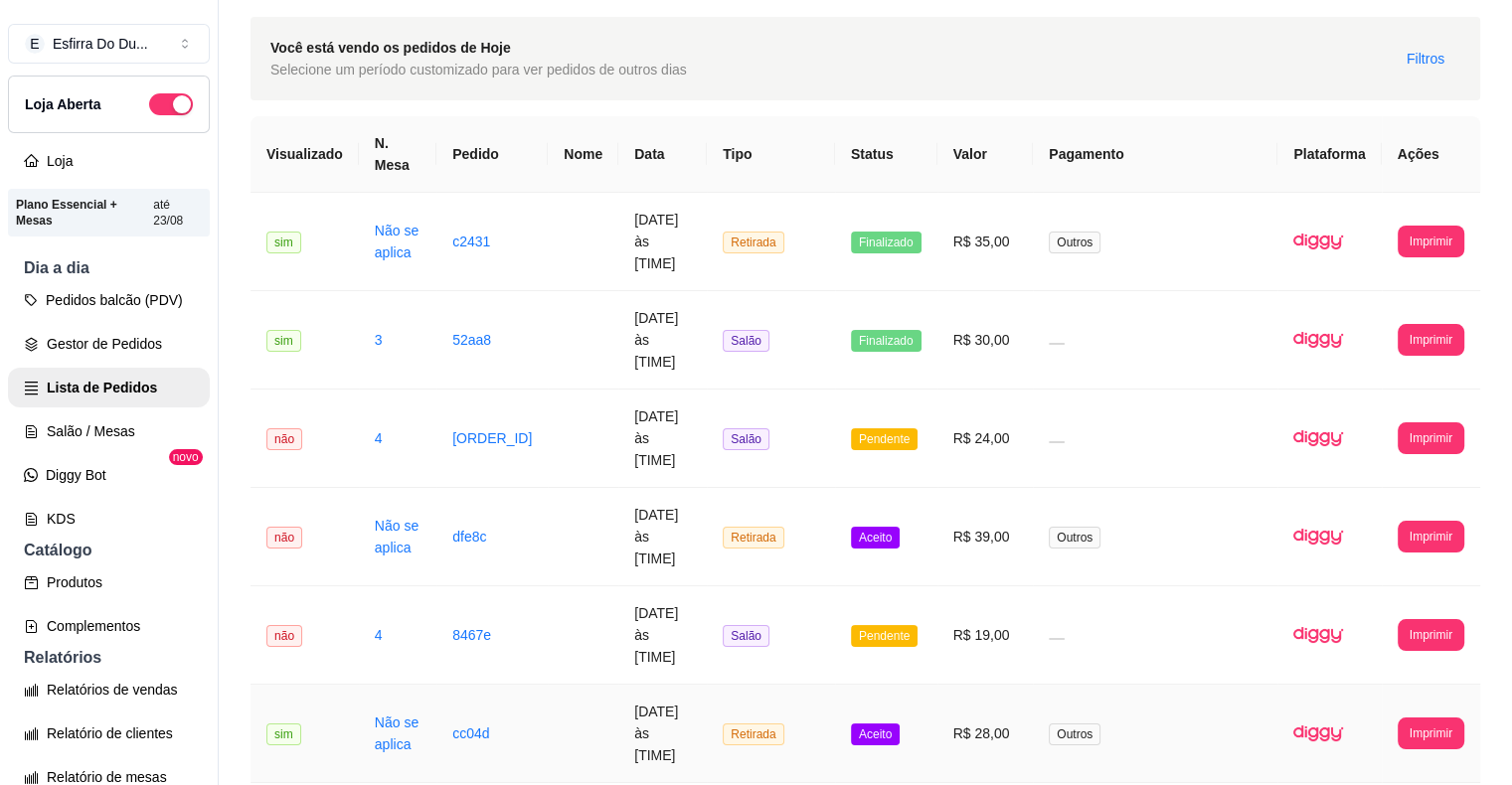 click on "Aceito" at bounding box center (875, 734) 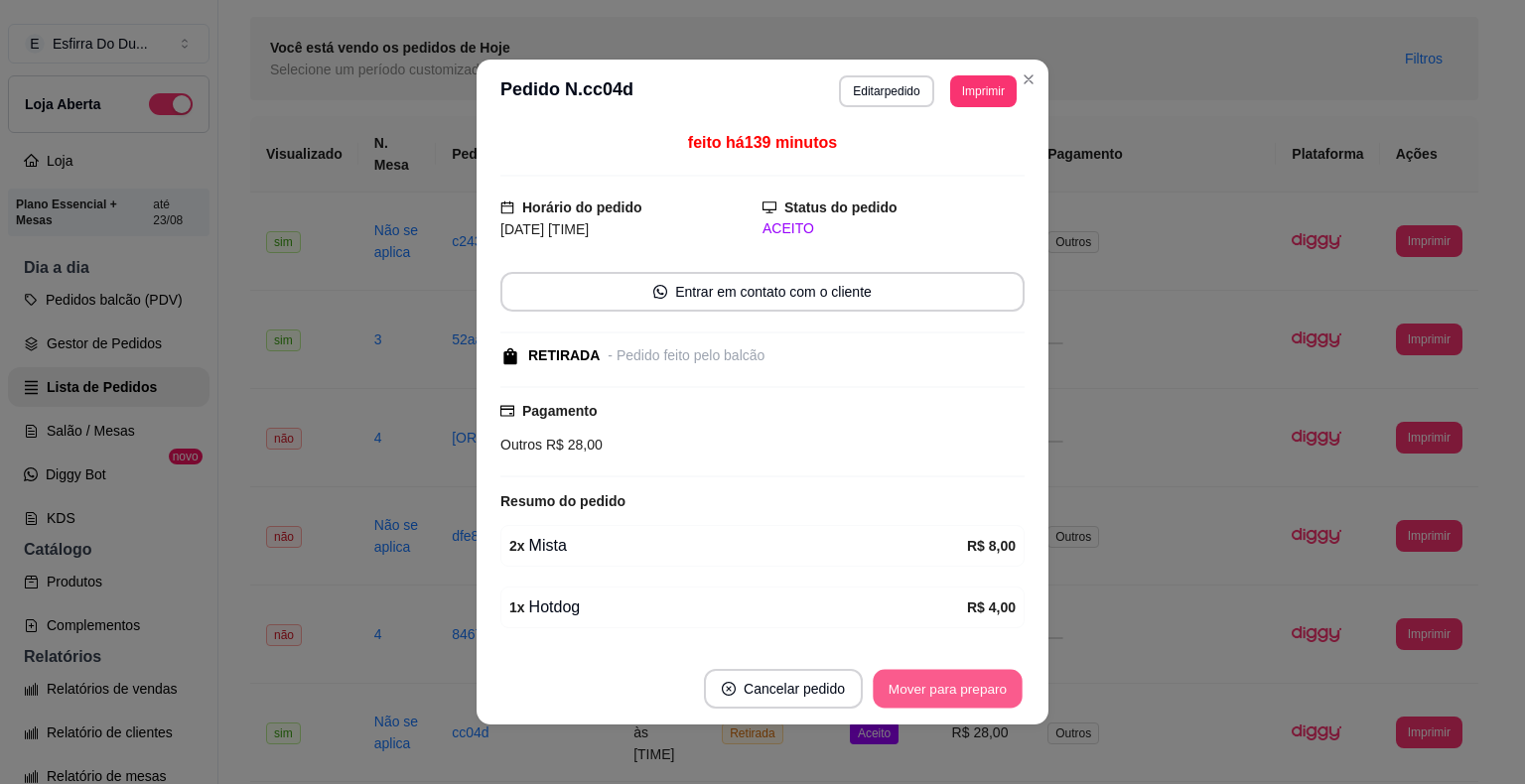click on "Mover para preparo" at bounding box center (947, 689) 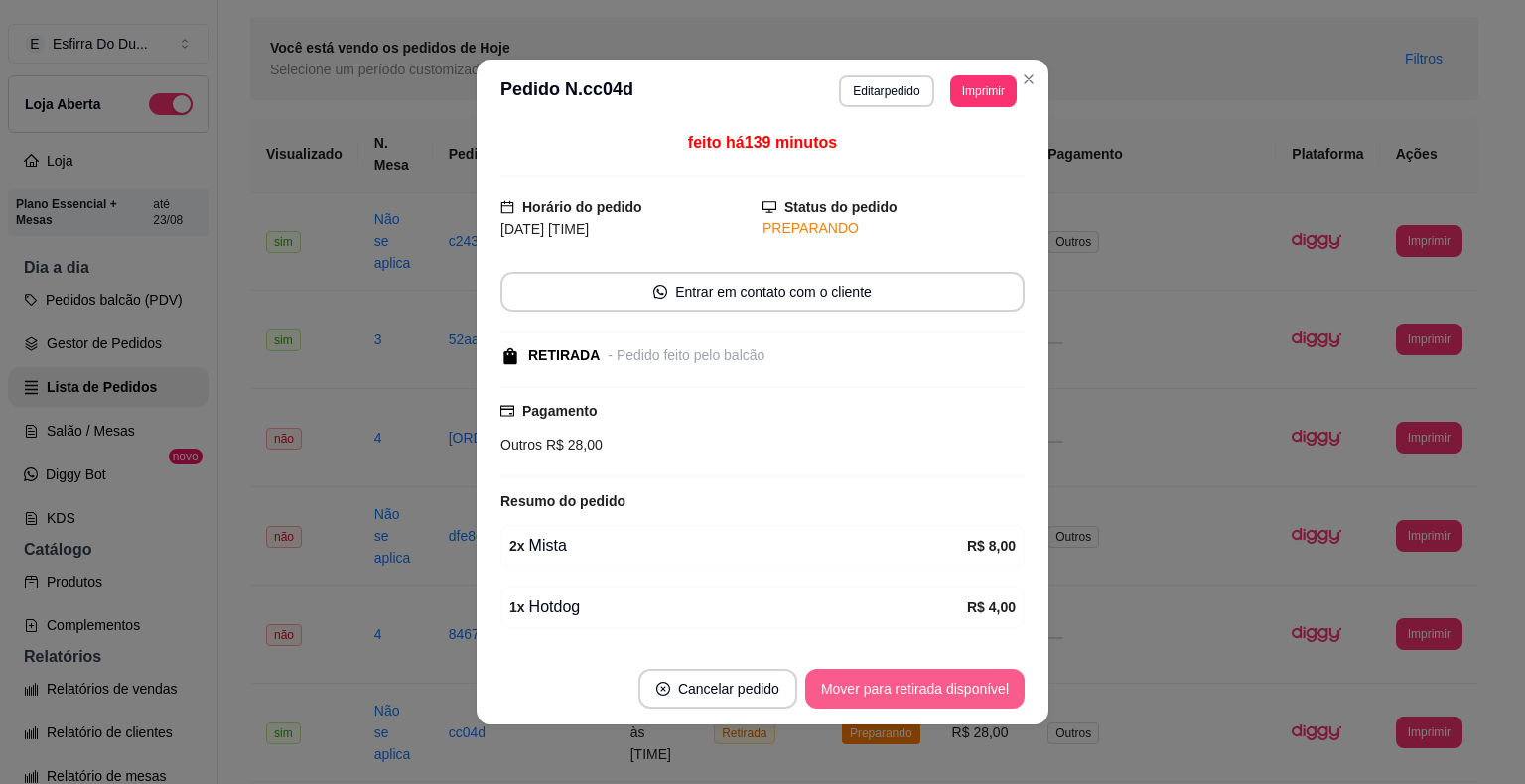 click on "Mover para retirada disponível" at bounding box center (914, 689) 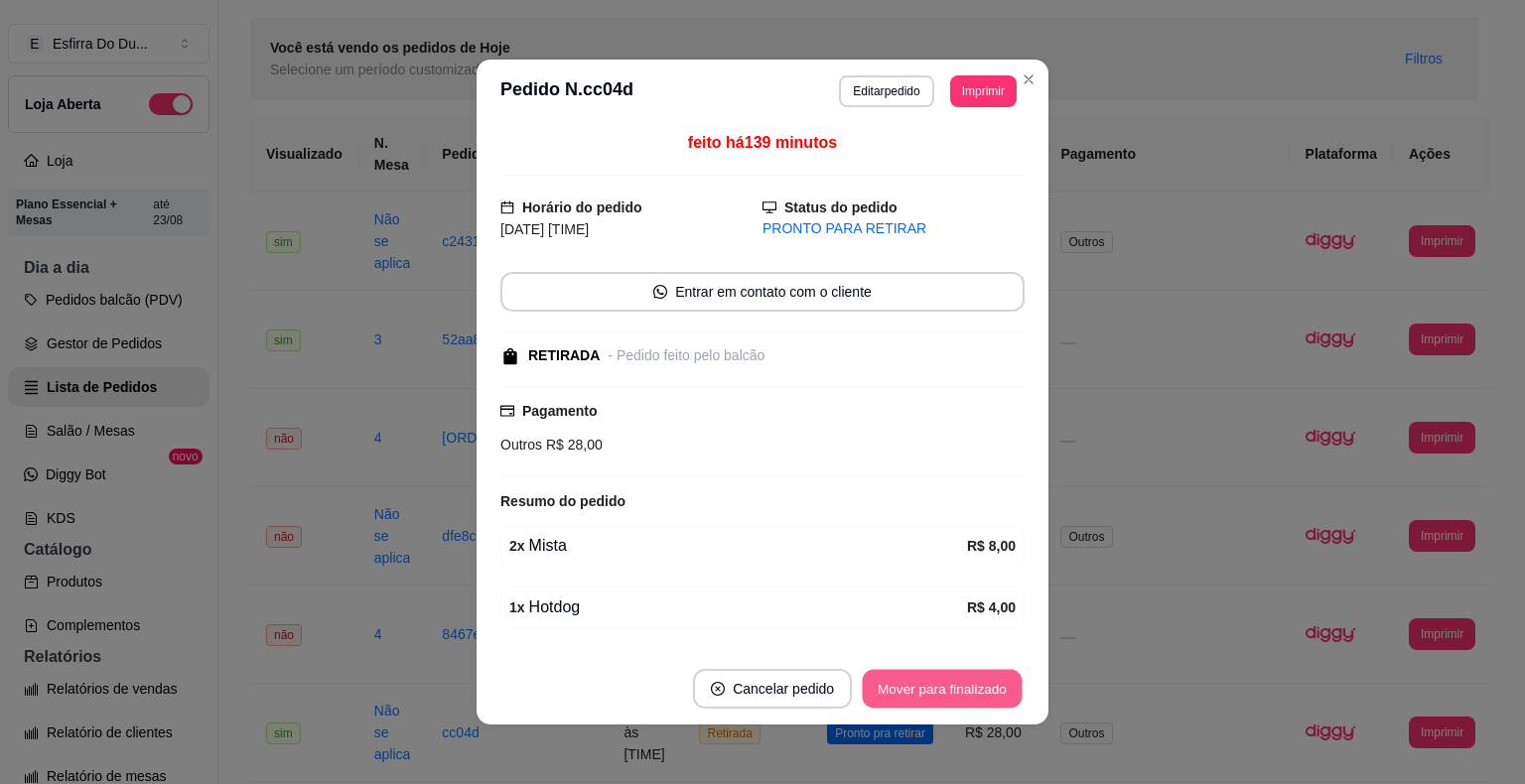 click on "Mover para finalizado" at bounding box center (942, 689) 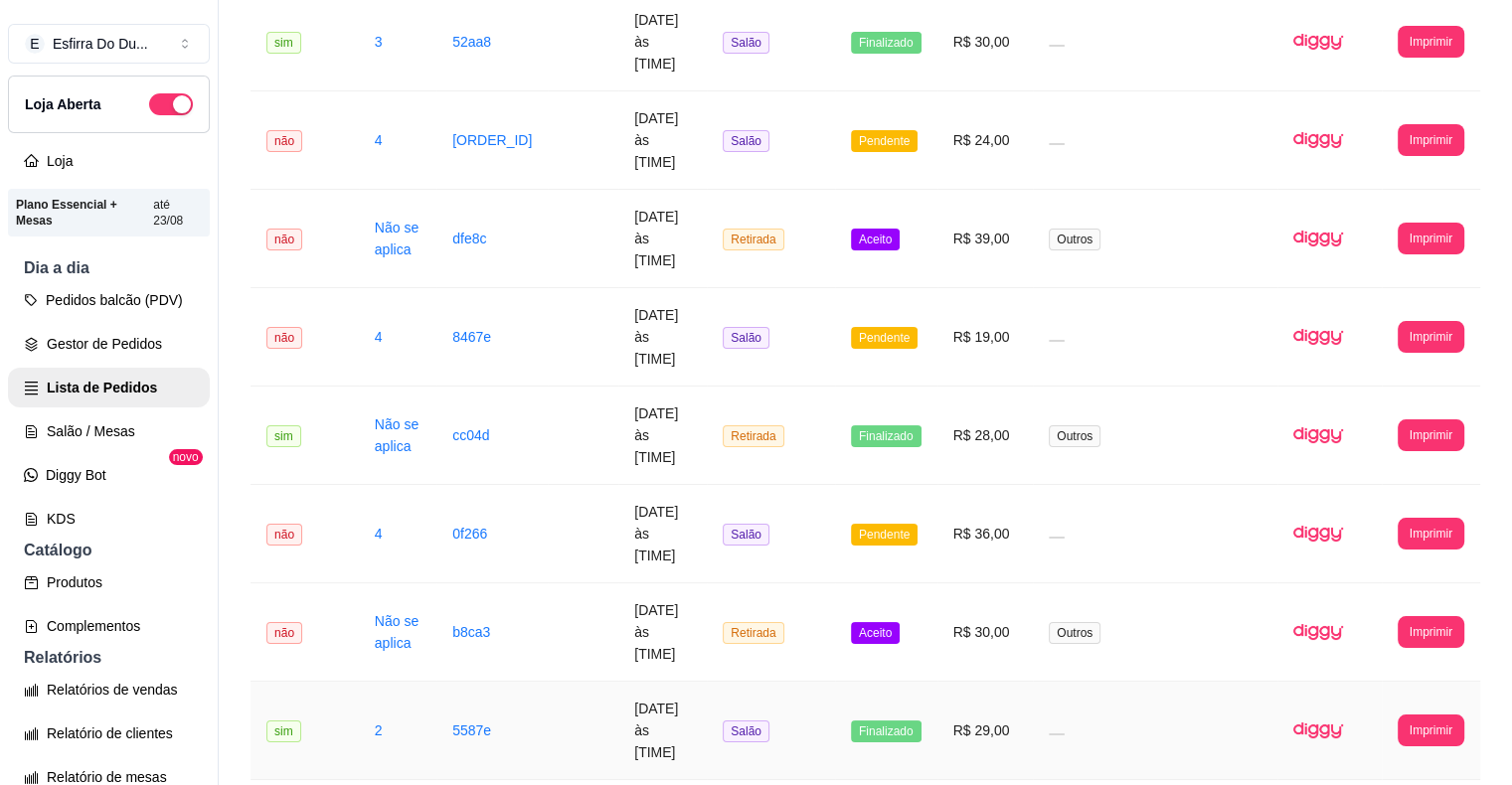 scroll, scrollTop: 460, scrollLeft: 0, axis: vertical 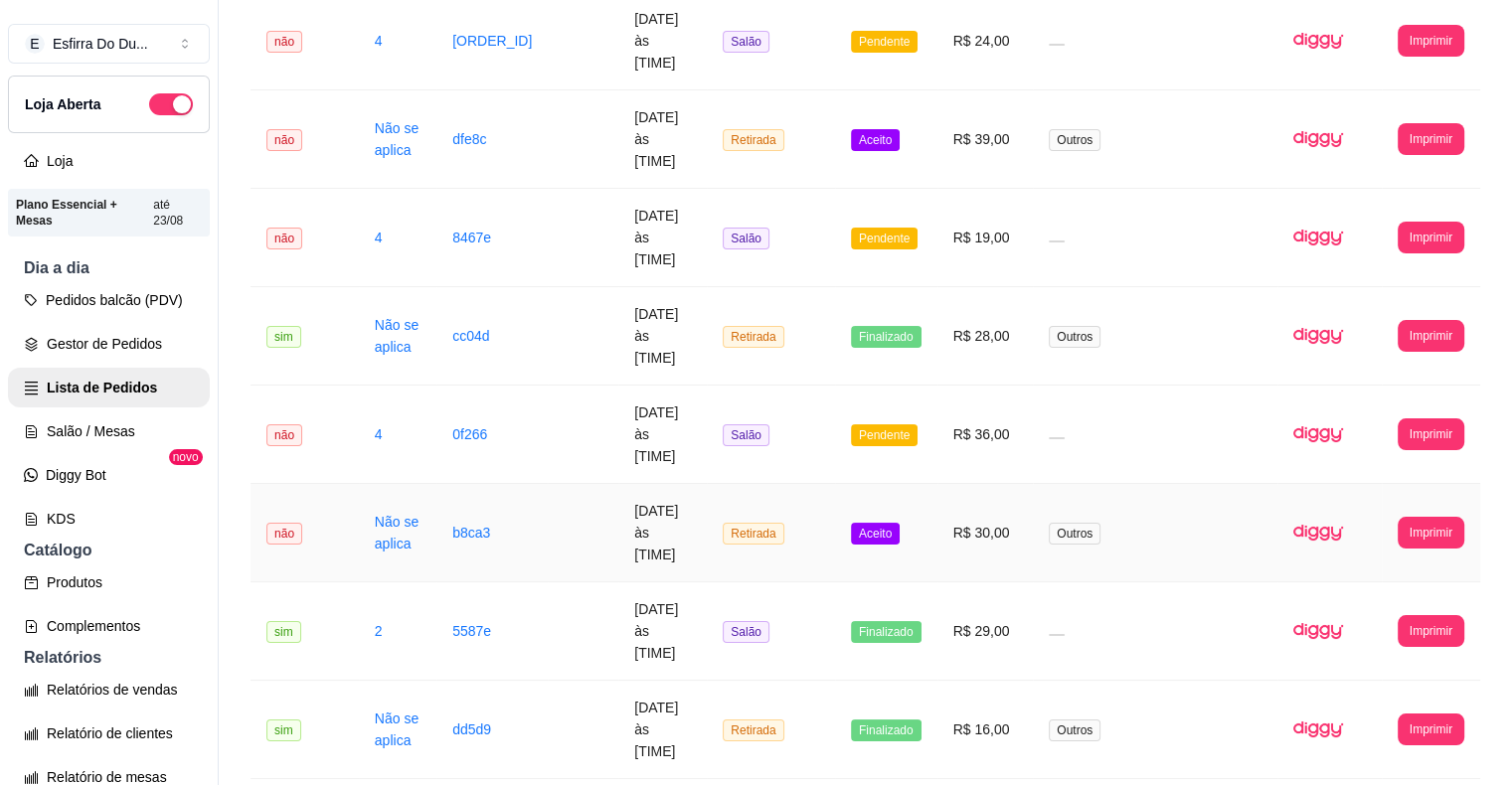 click on "Aceito" at bounding box center (875, 534) 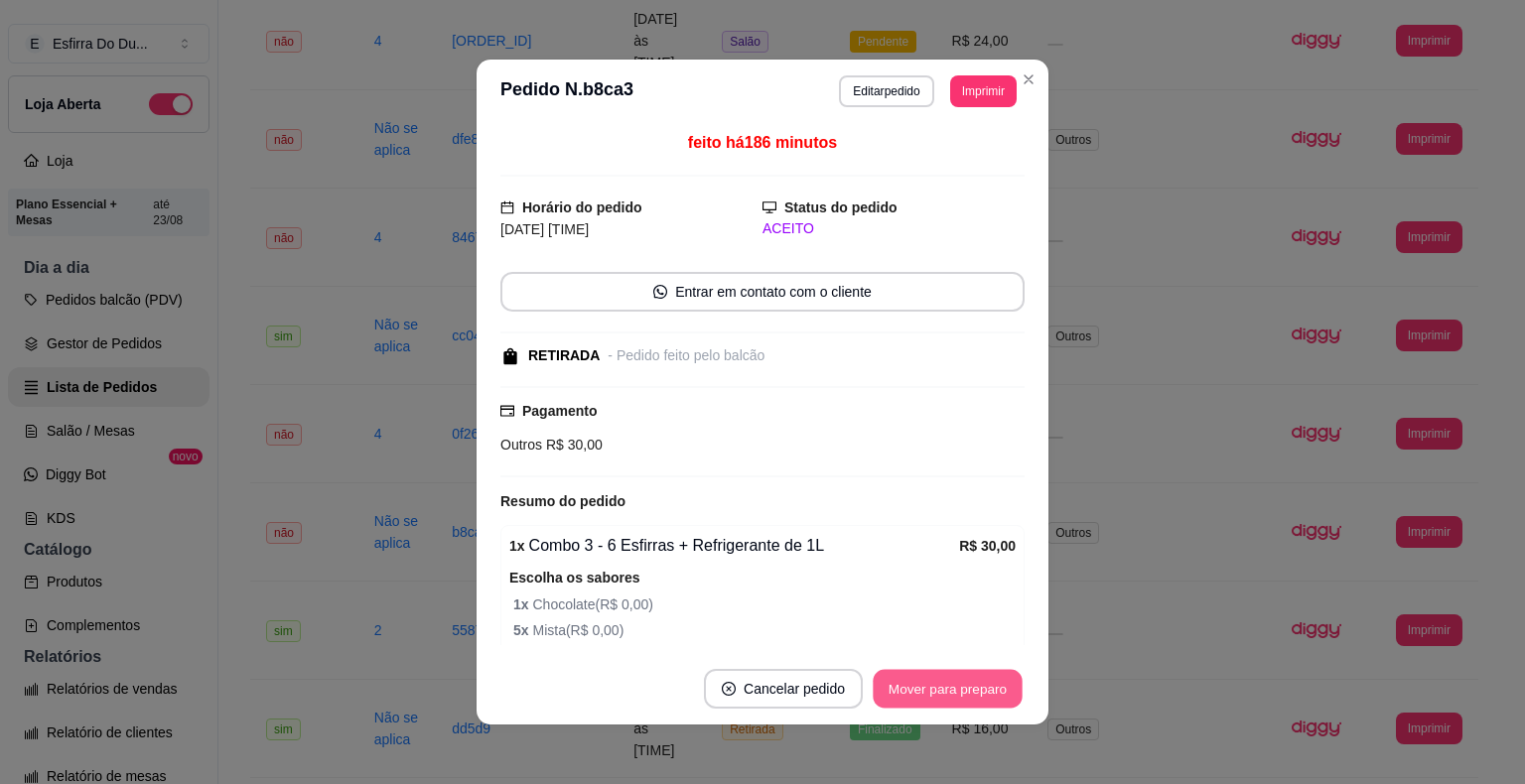 click on "Mover para preparo" at bounding box center [947, 689] 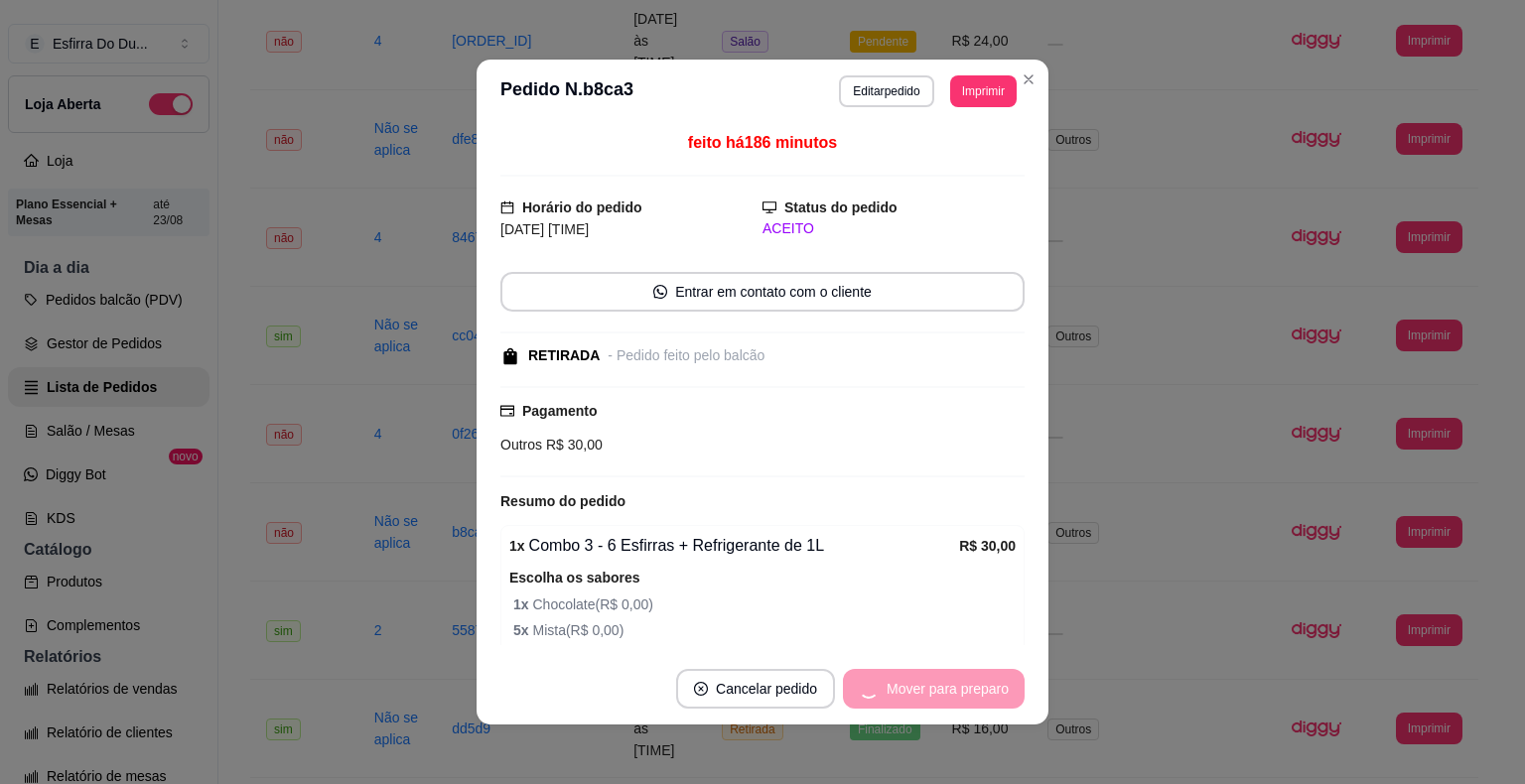 click on "Mover para preparo" at bounding box center [933, 689] 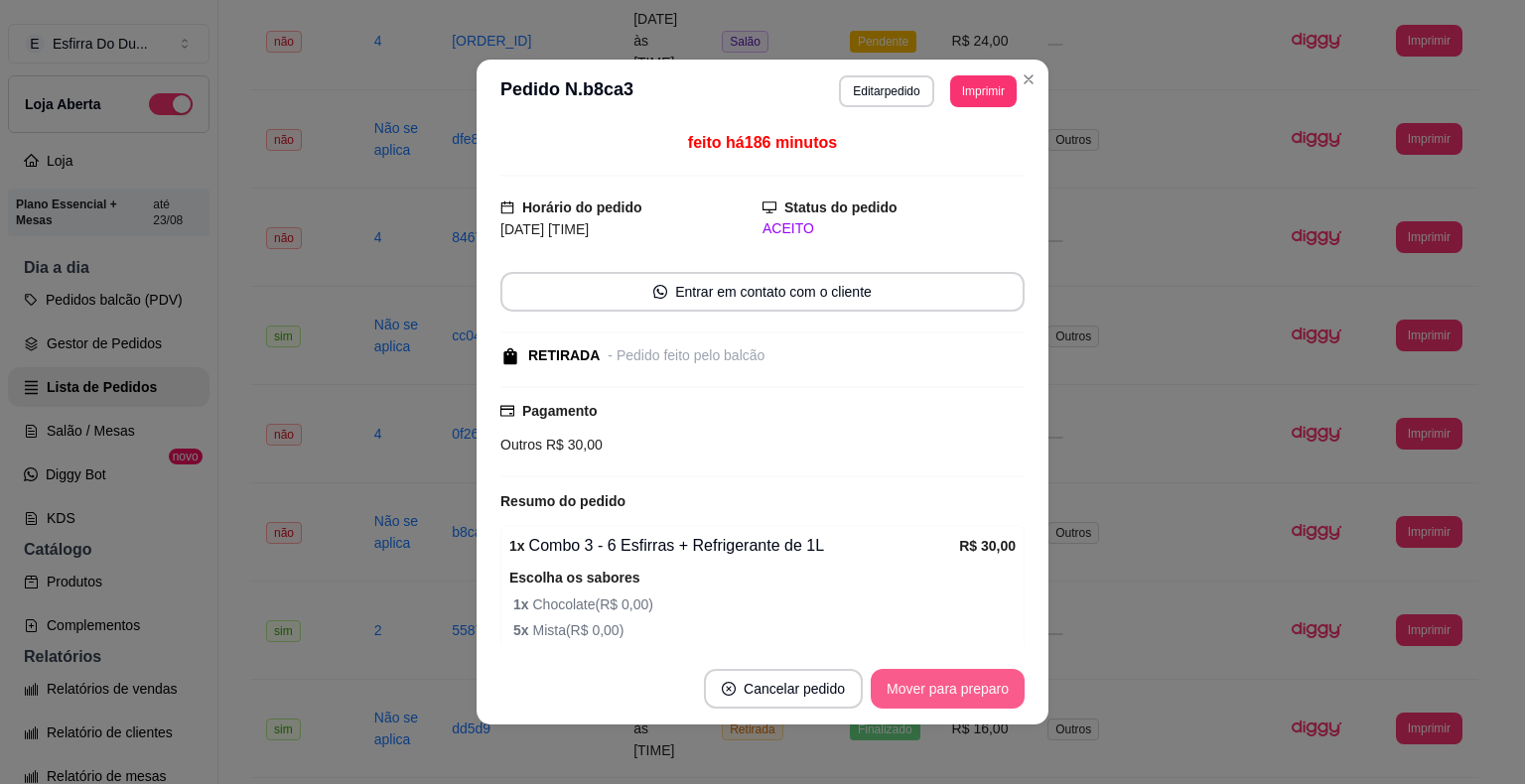 click on "Mover para preparo" at bounding box center (947, 689) 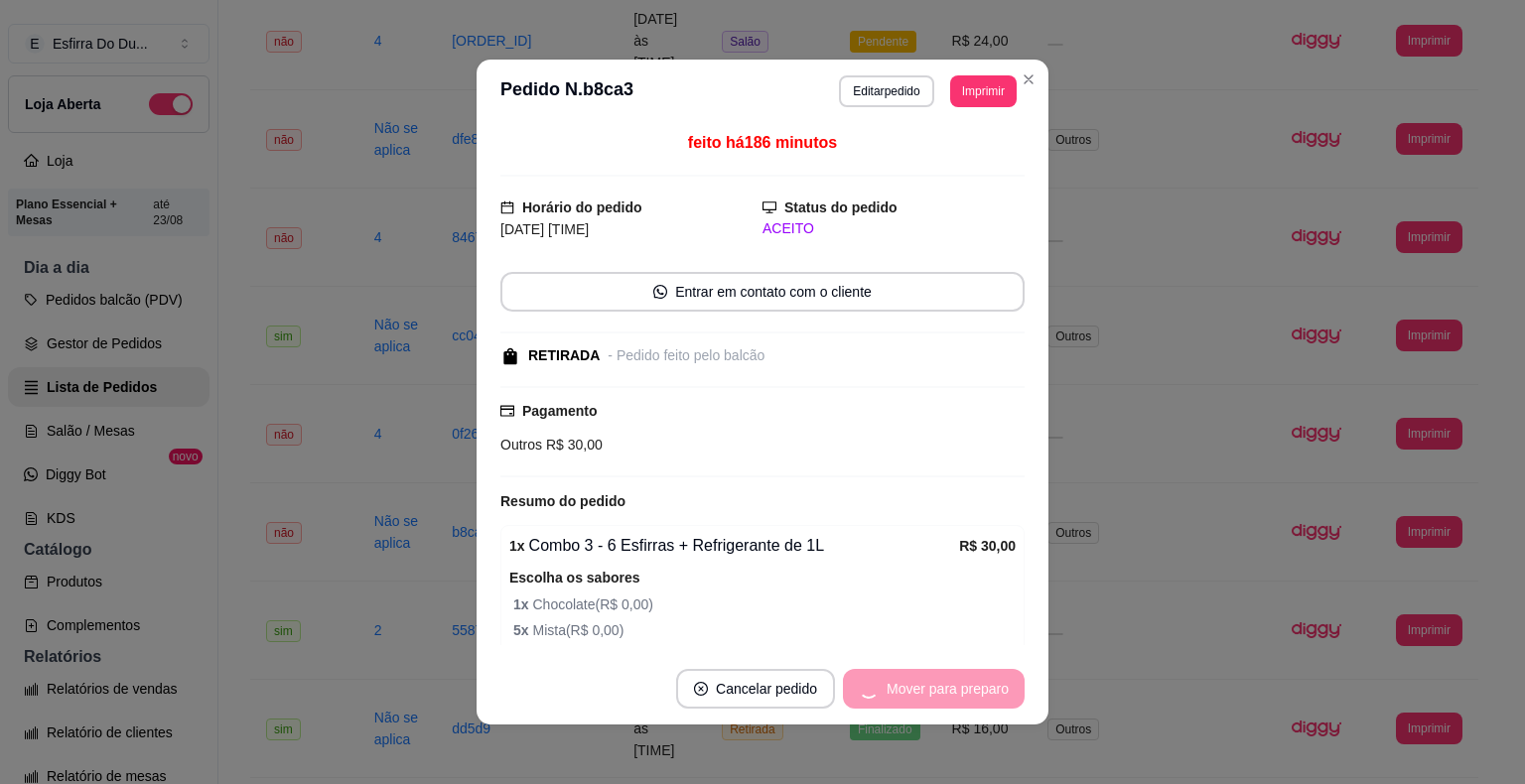 click on "Mover para preparo" at bounding box center (933, 689) 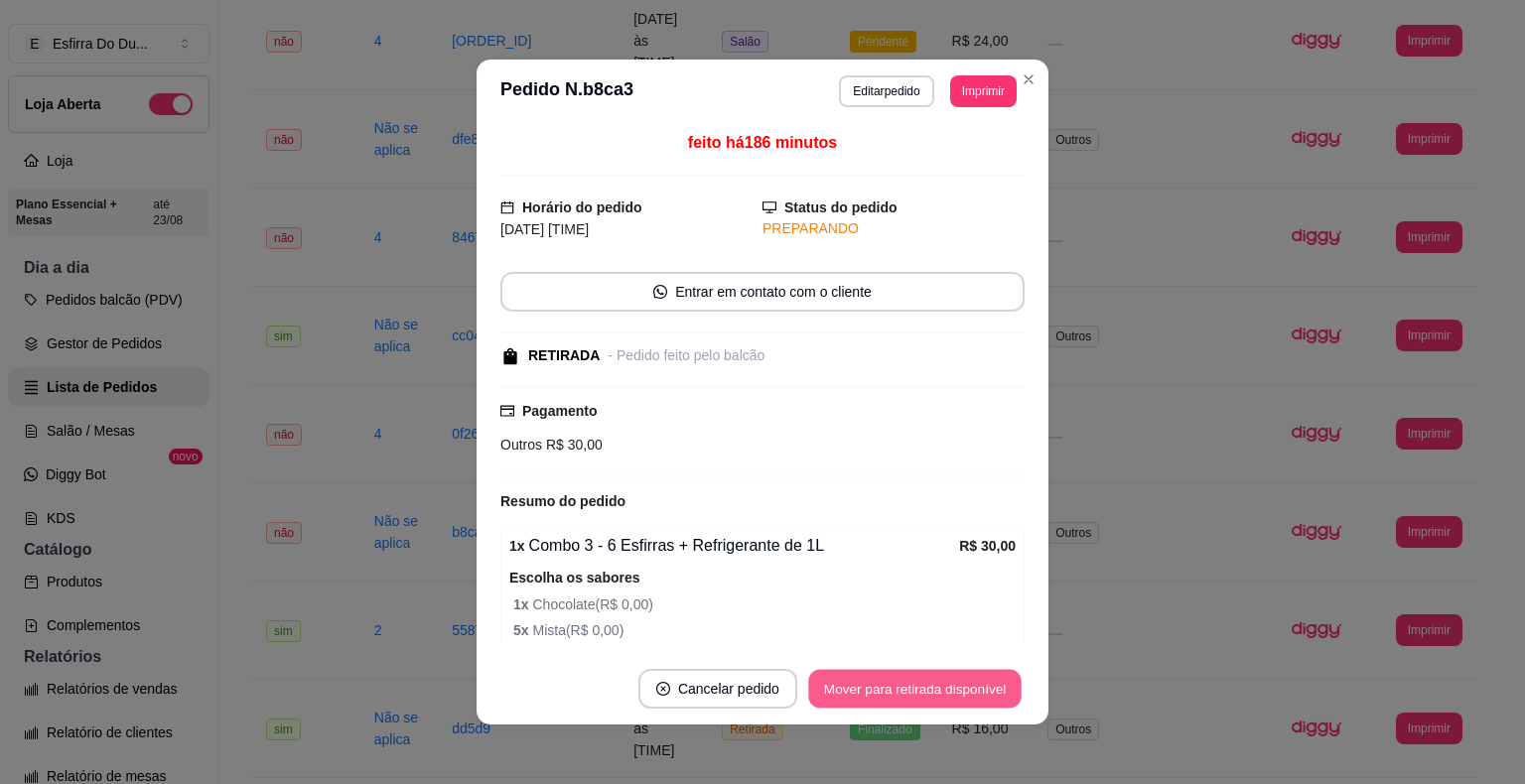 click on "Mover para retirada disponível" at bounding box center [914, 689] 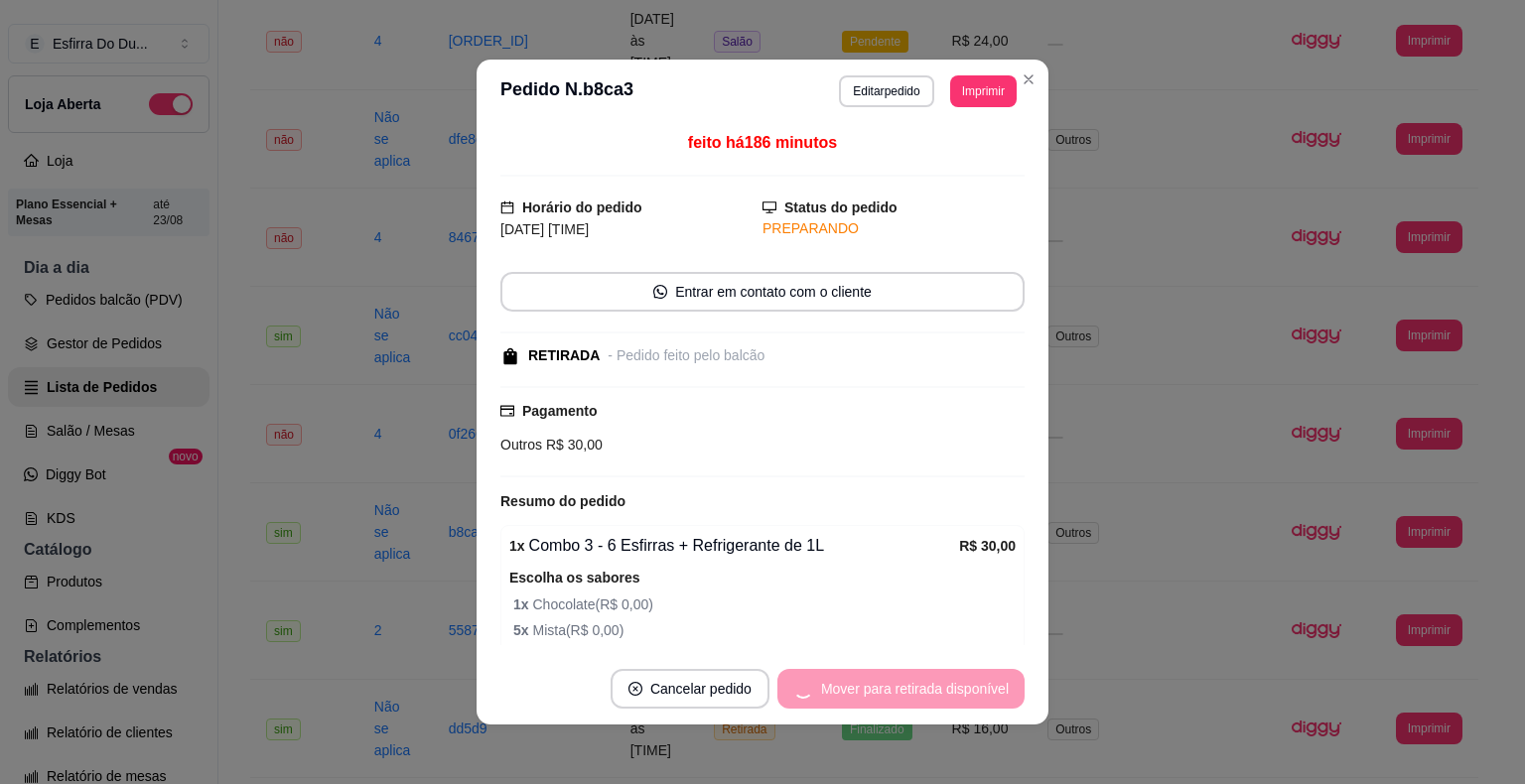 click on "Mover para retirada disponível" at bounding box center [901, 689] 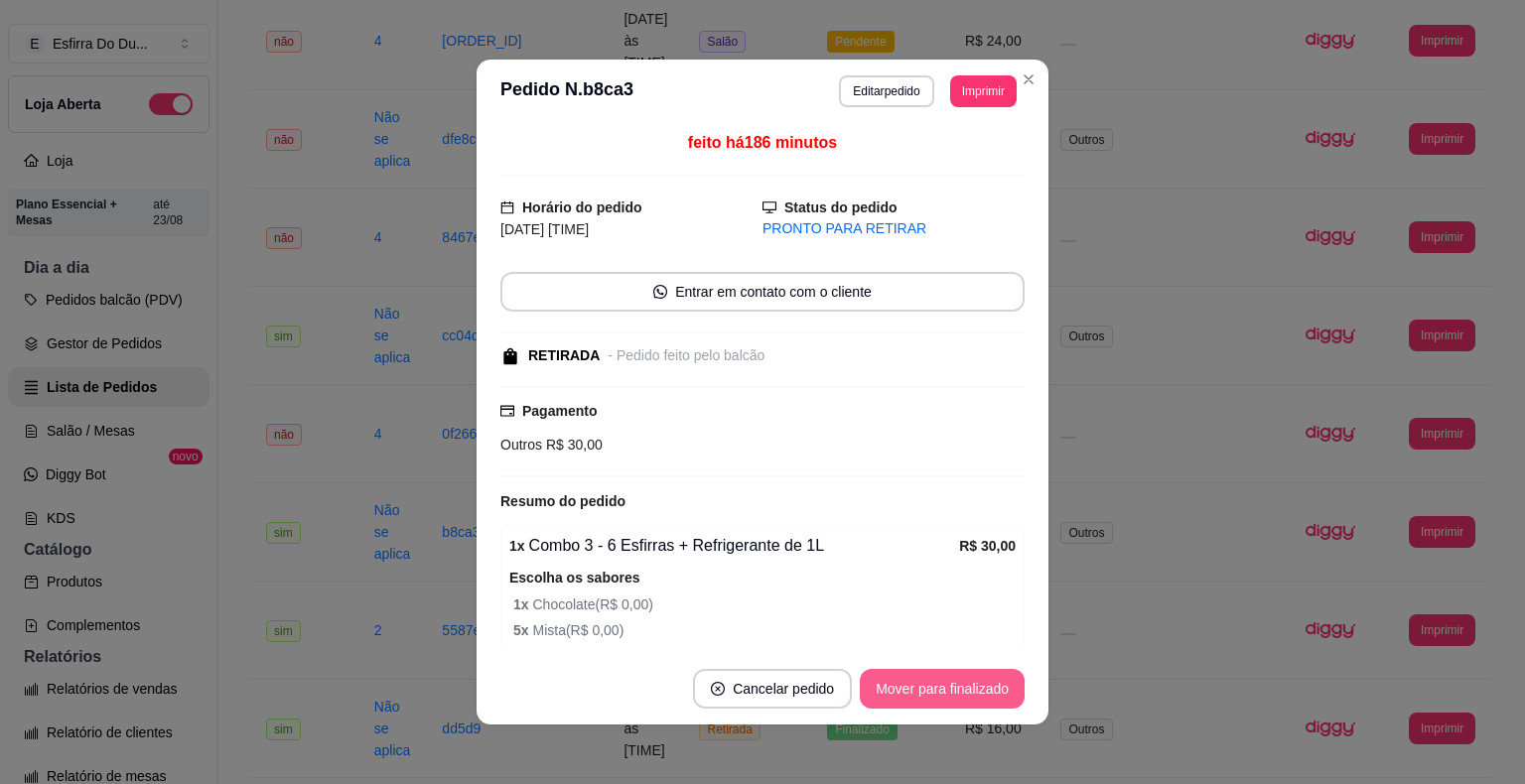 click on "Mover para finalizado" at bounding box center [942, 689] 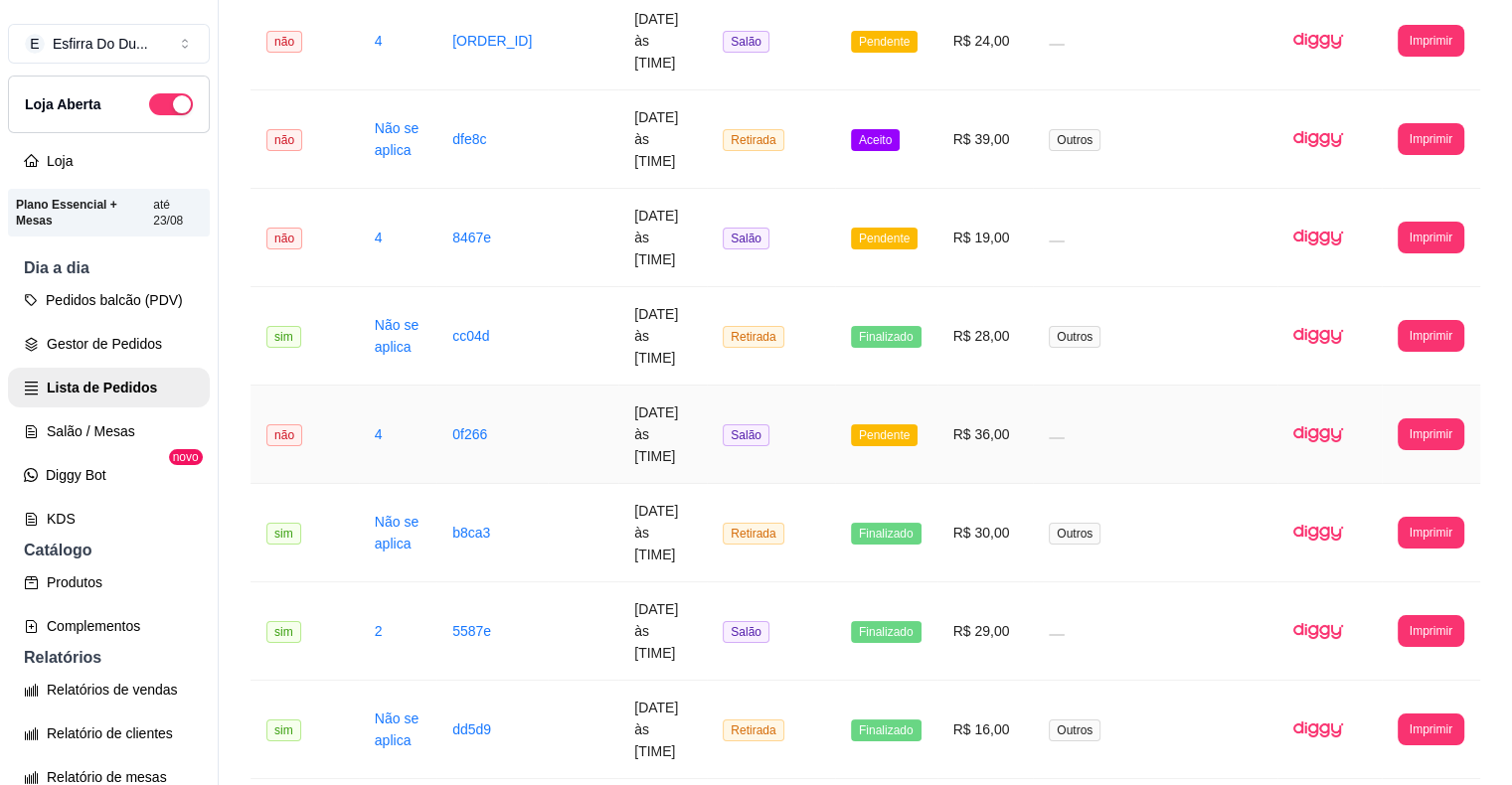 click on "Pendente" at bounding box center (884, 435) 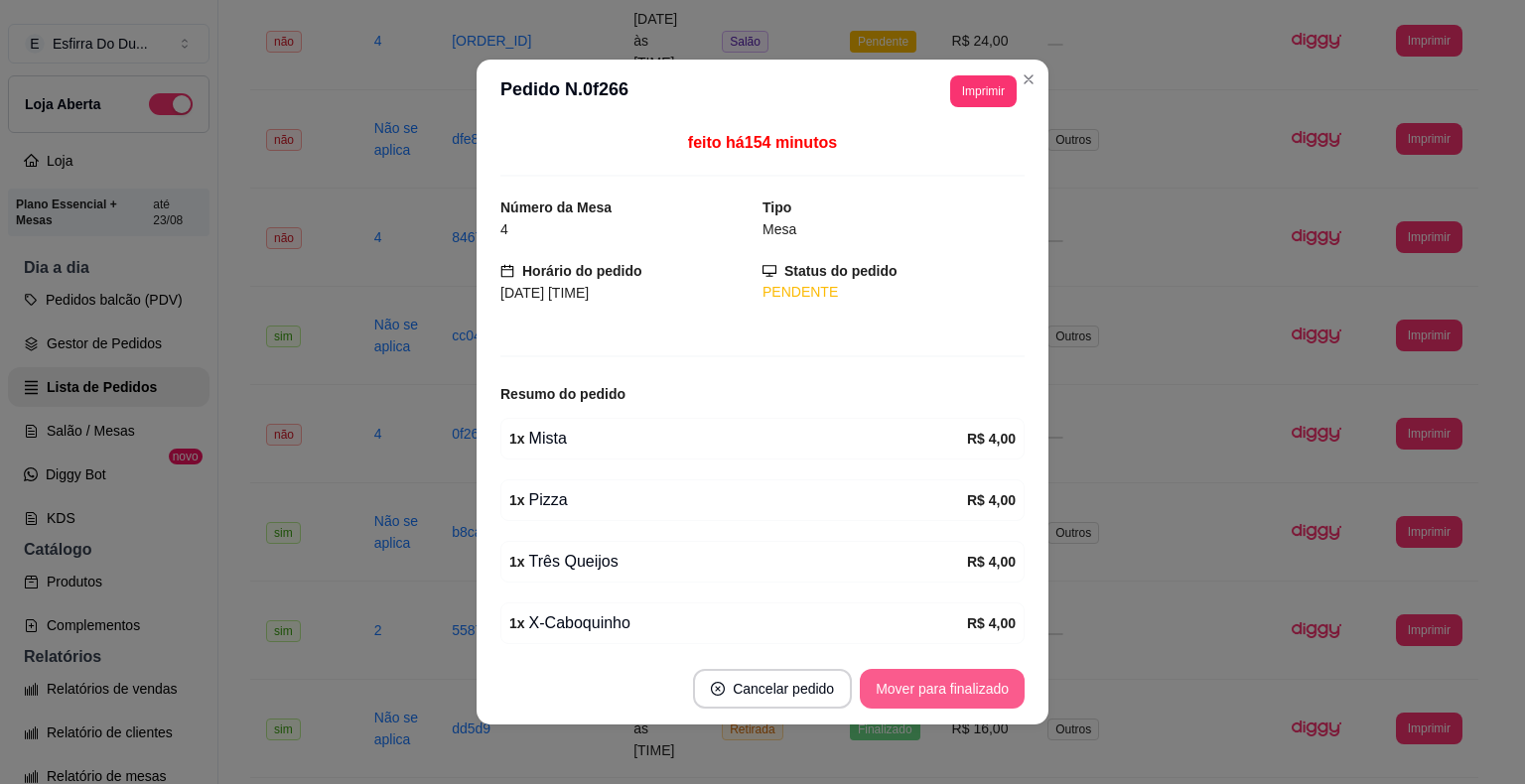 click on "Mover para finalizado" at bounding box center (942, 689) 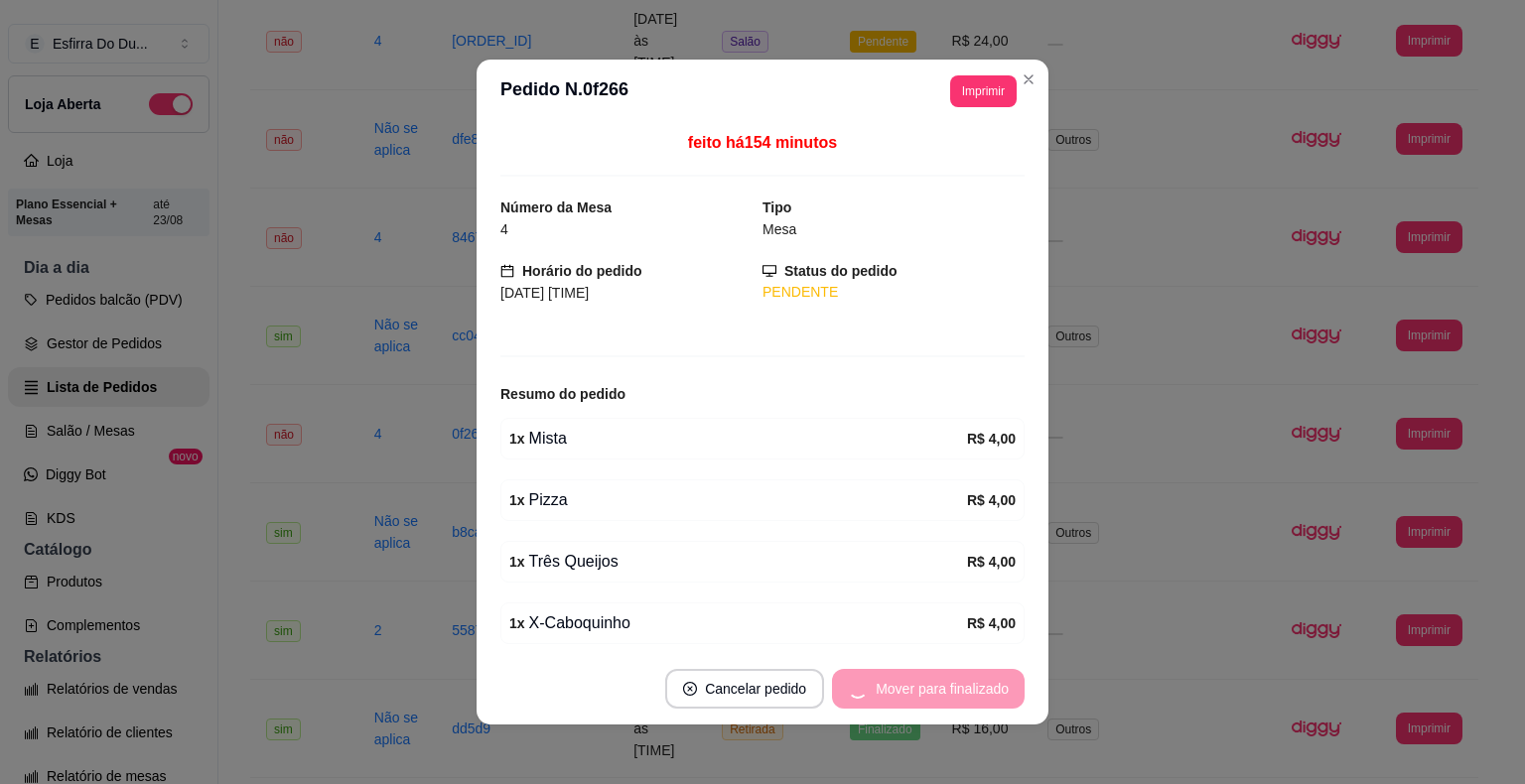 click on "Mover para finalizado" at bounding box center (928, 689) 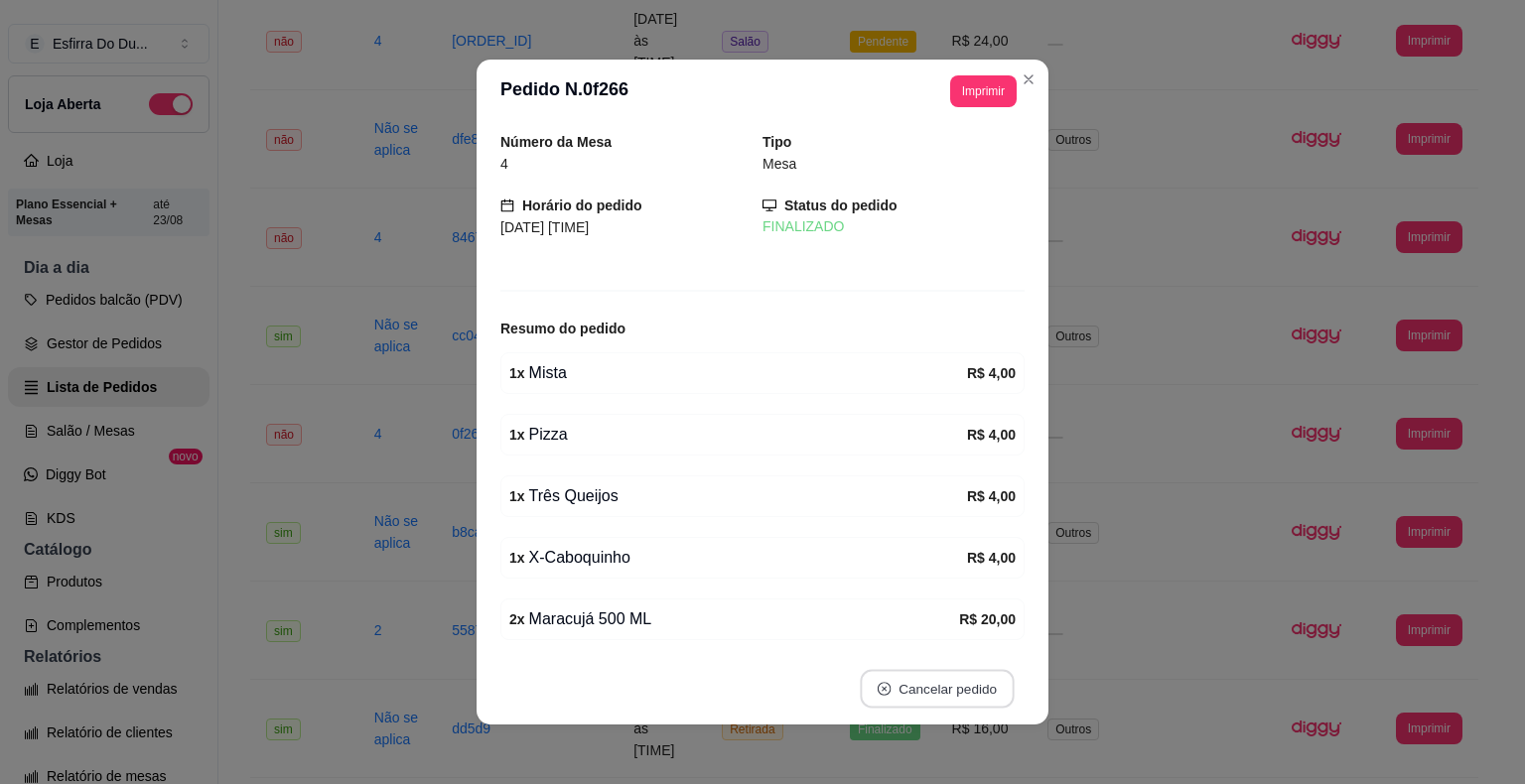 click on "Cancelar pedido" at bounding box center (936, 689) 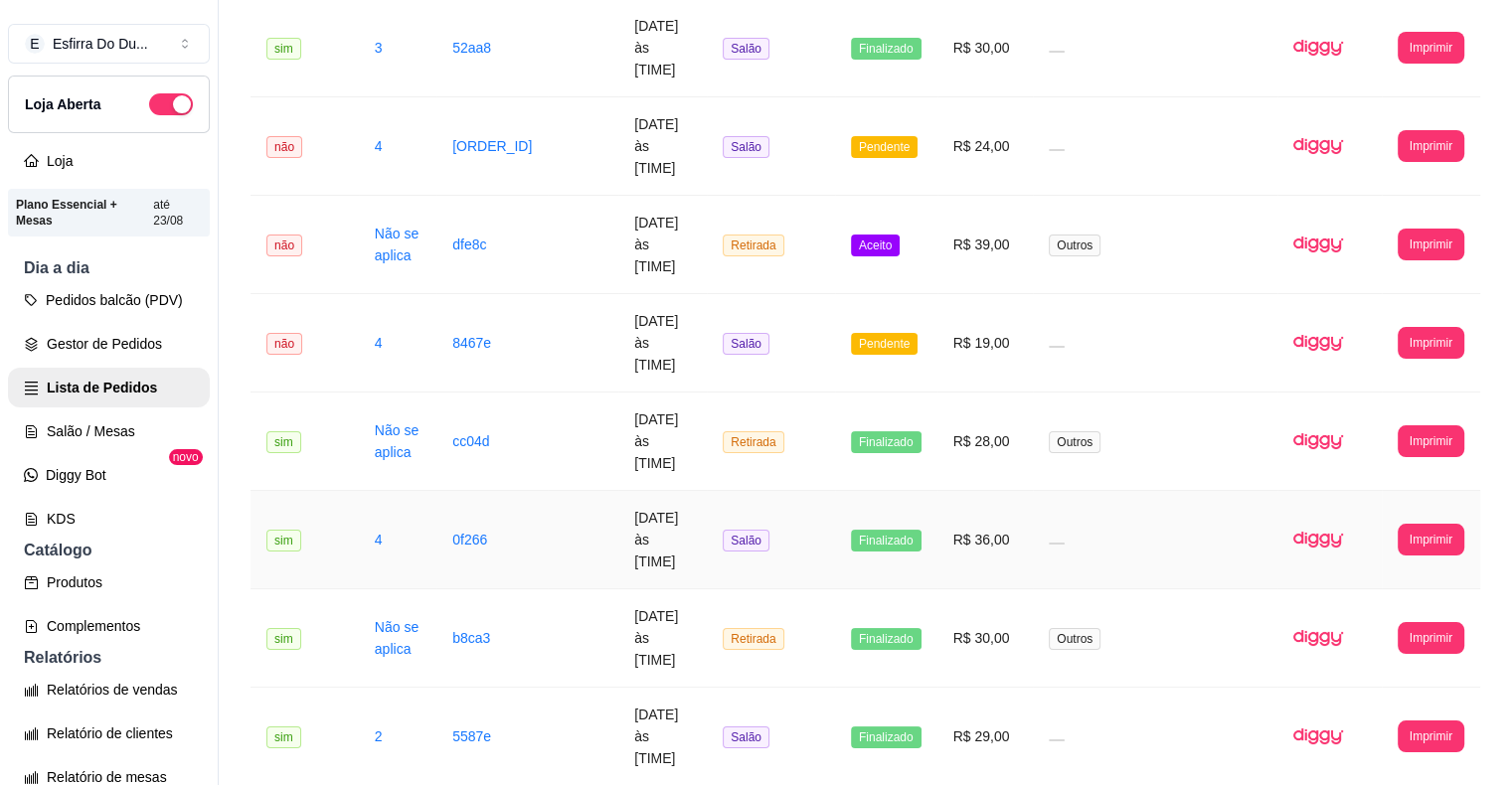scroll, scrollTop: 261, scrollLeft: 0, axis: vertical 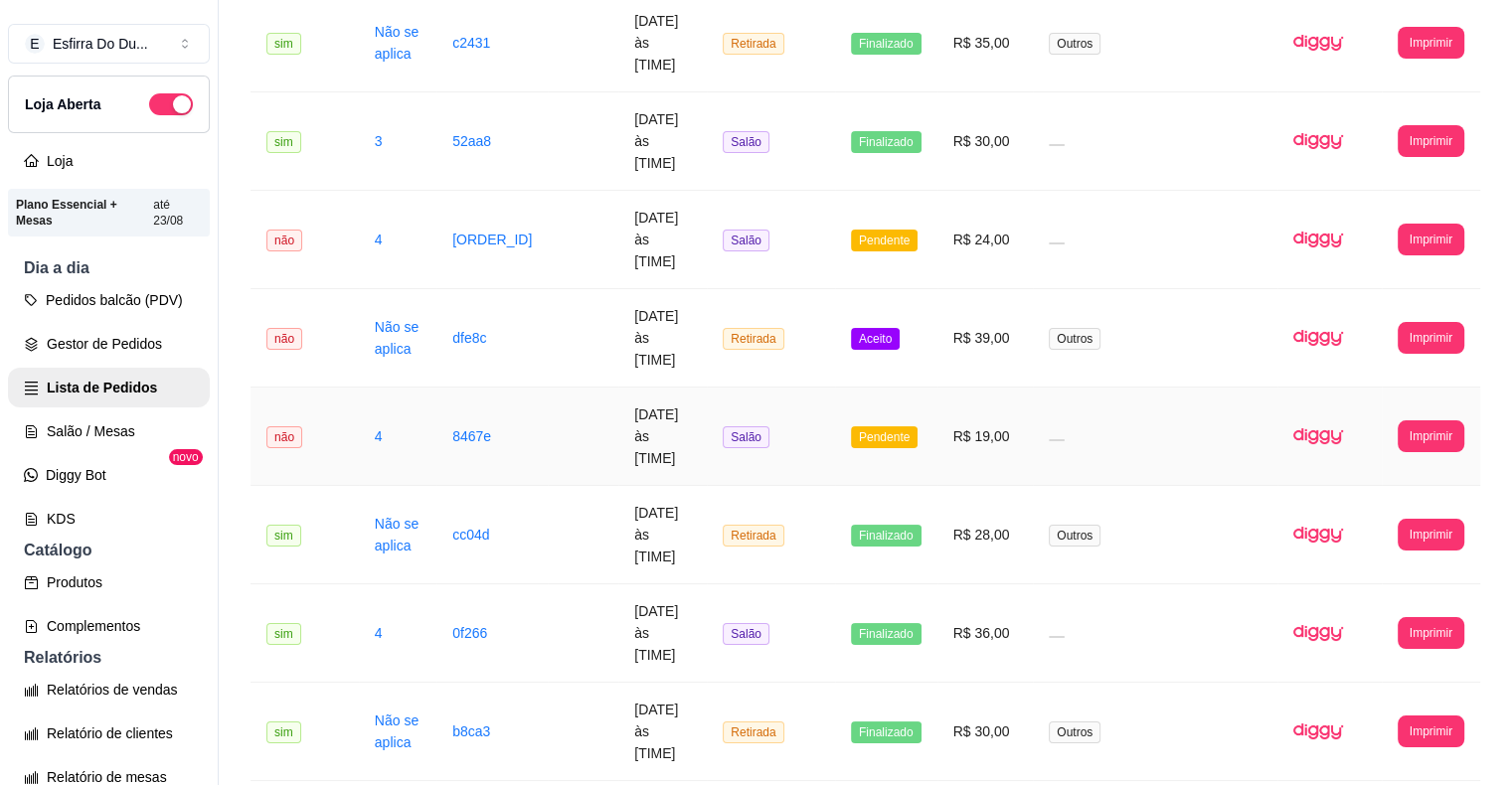 click on "Pendente" at bounding box center [884, 437] 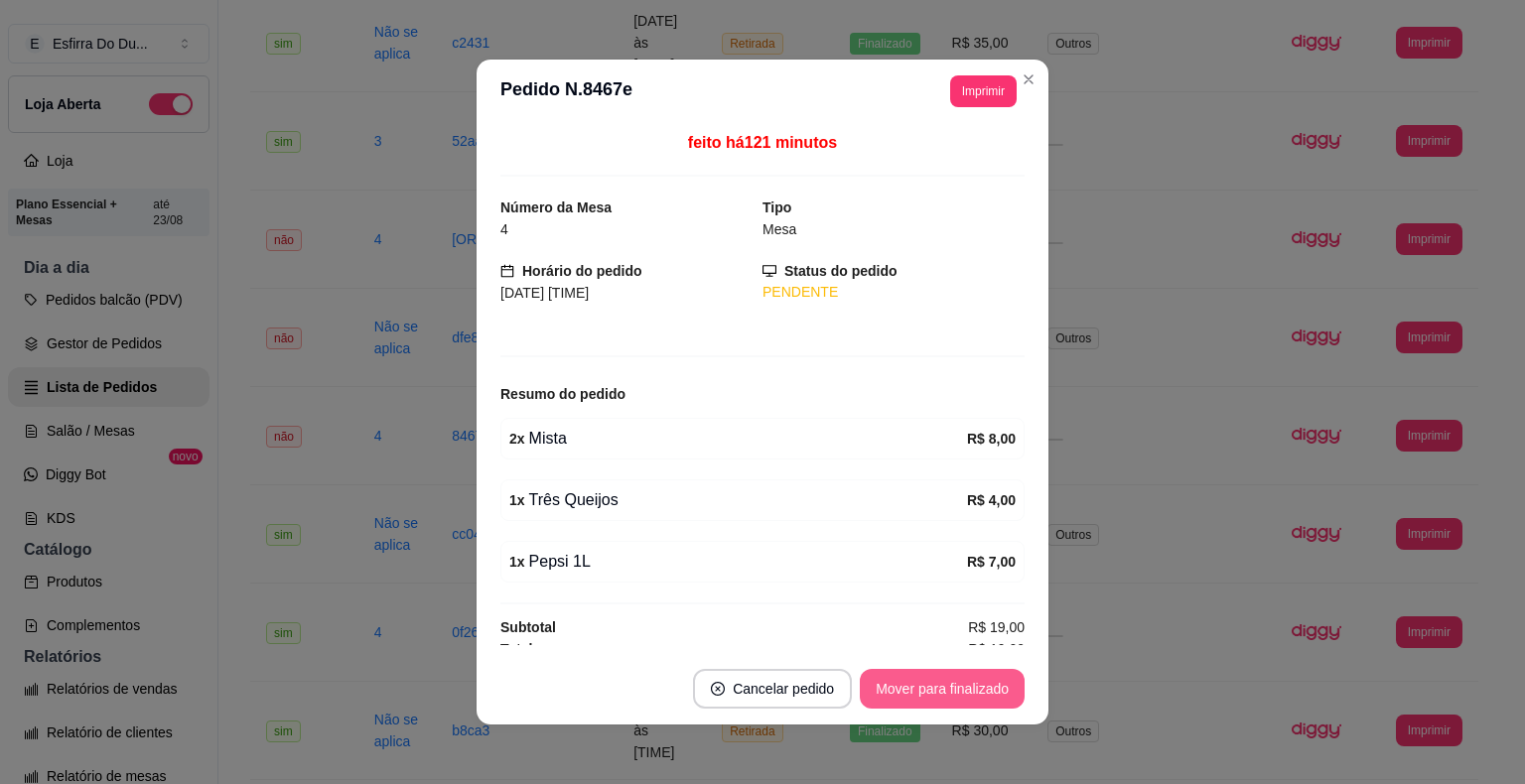 click on "Mover para finalizado" at bounding box center [942, 689] 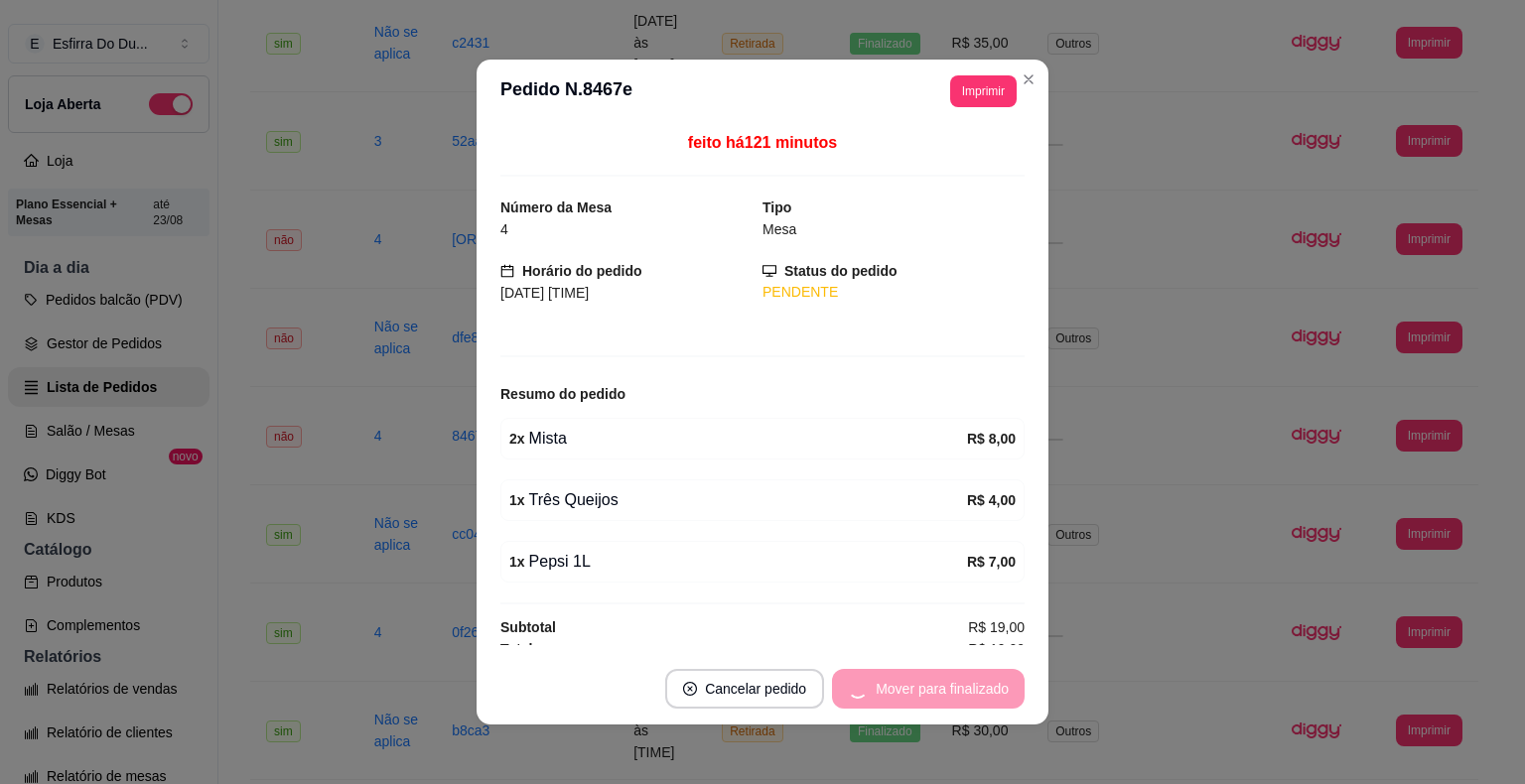 click on "Mover para finalizado" at bounding box center (928, 689) 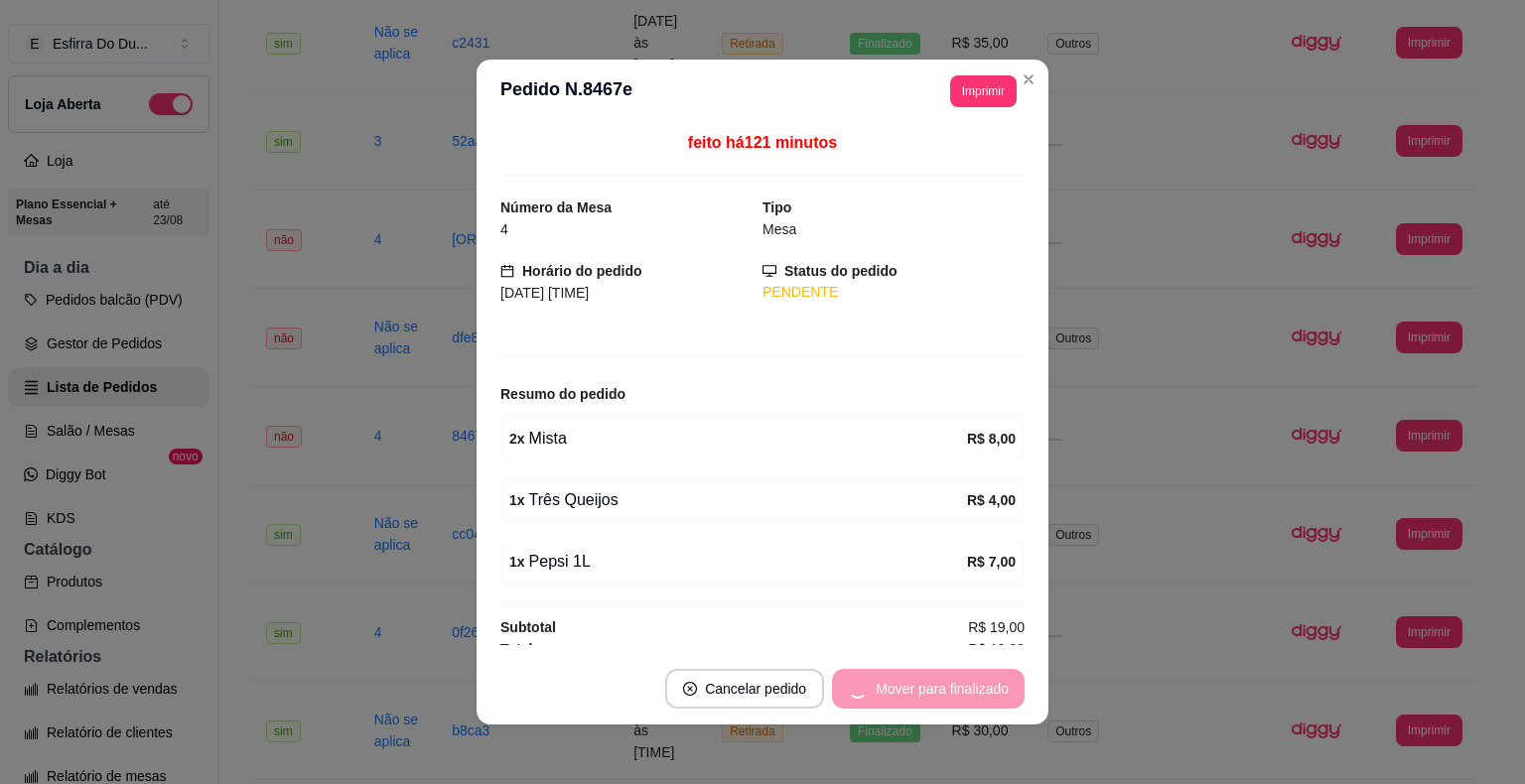 click on "Cancelar pedido Mover para finalizado" at bounding box center (762, 689) 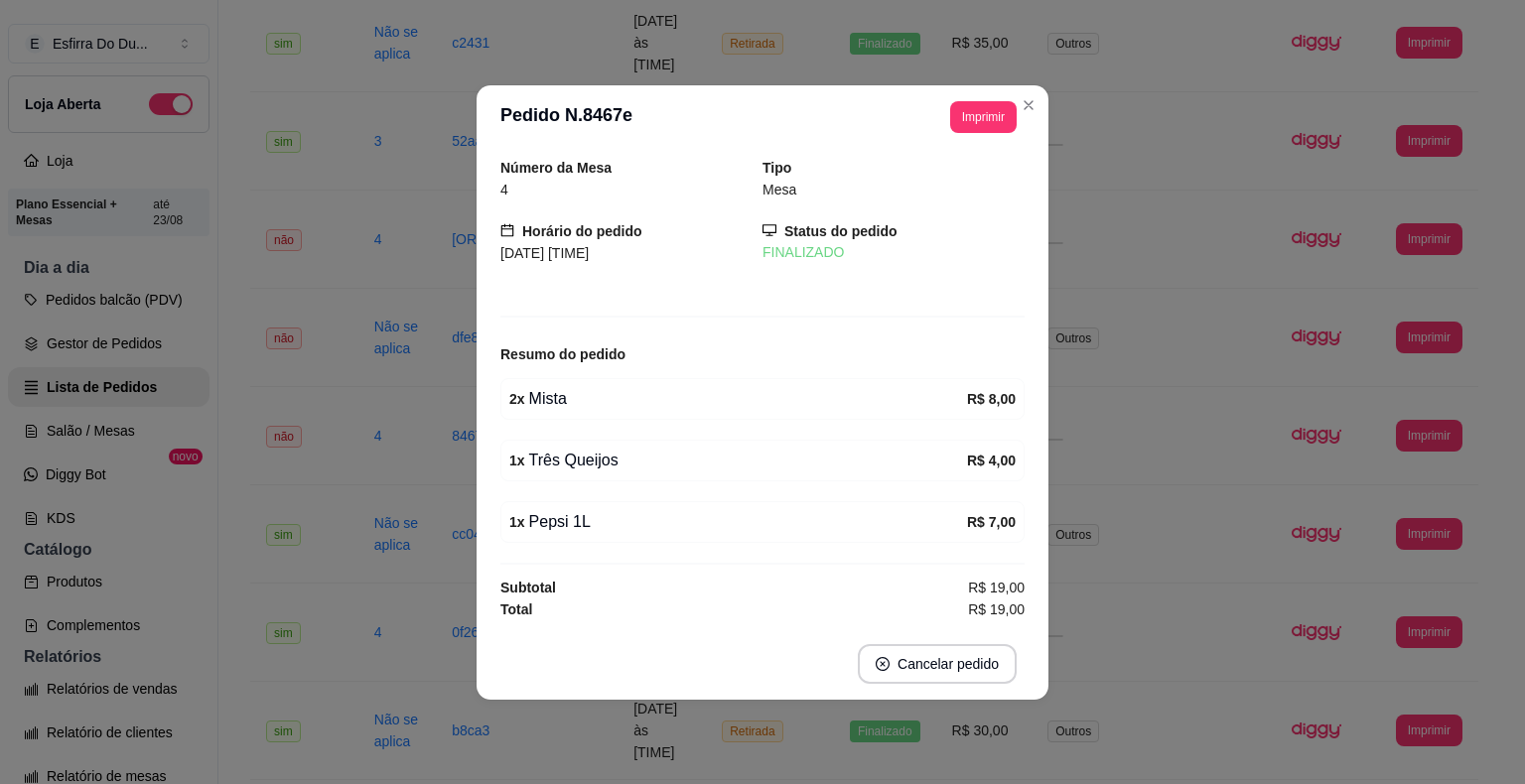 click on "Cancelar pedido" at bounding box center [762, 664] 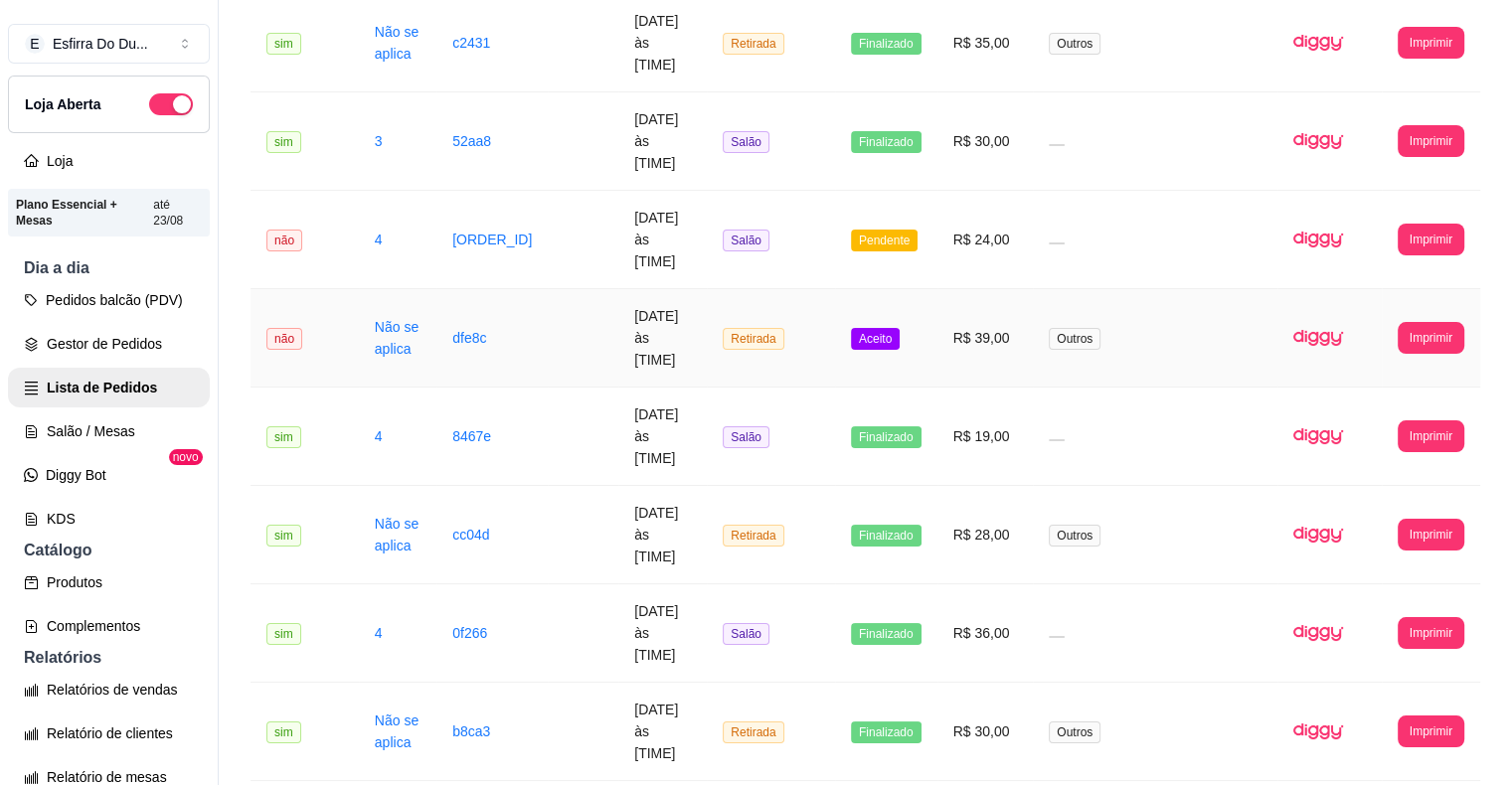 click on "Aceito" at bounding box center (886, 338) 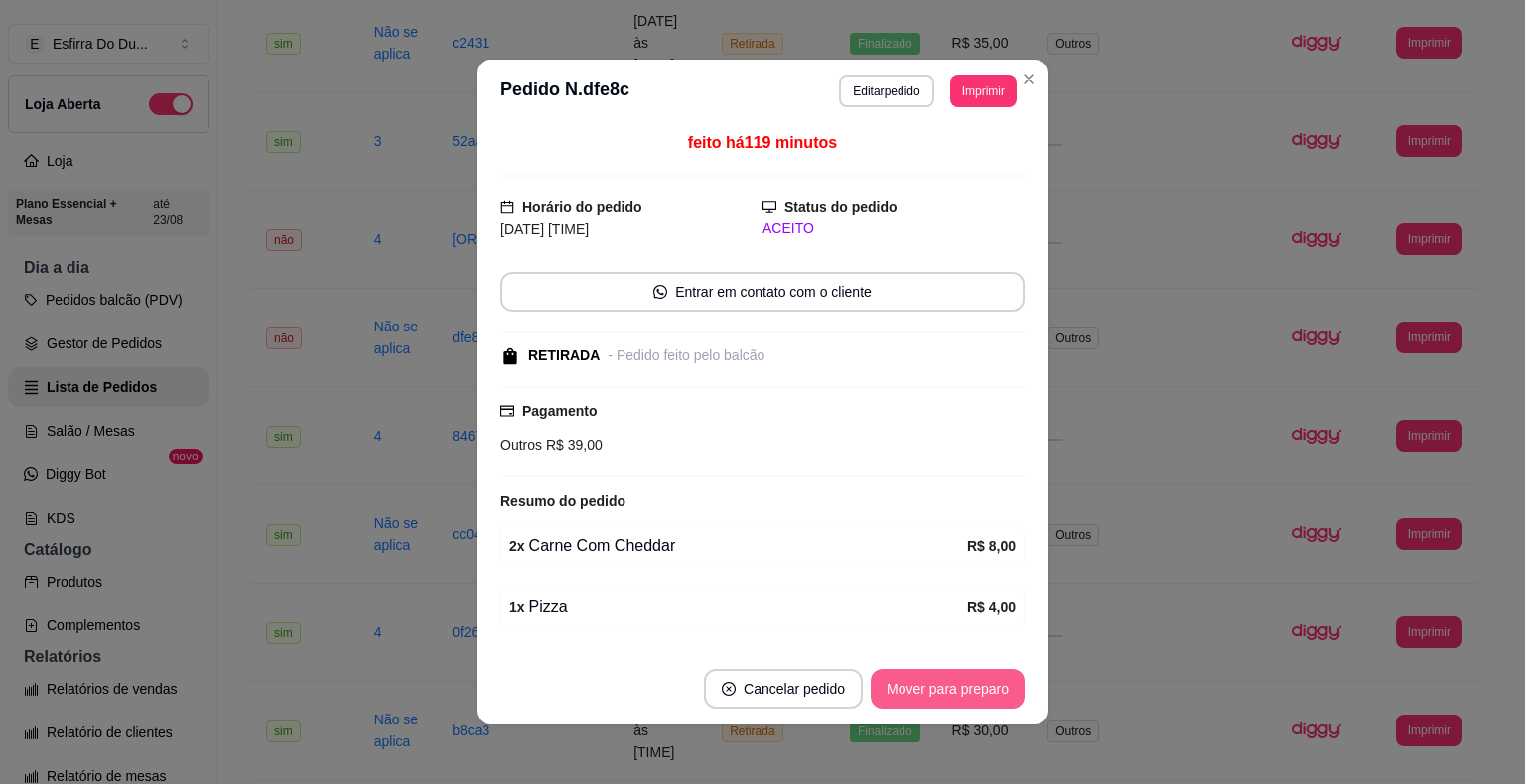 click on "Mover para preparo" at bounding box center [947, 689] 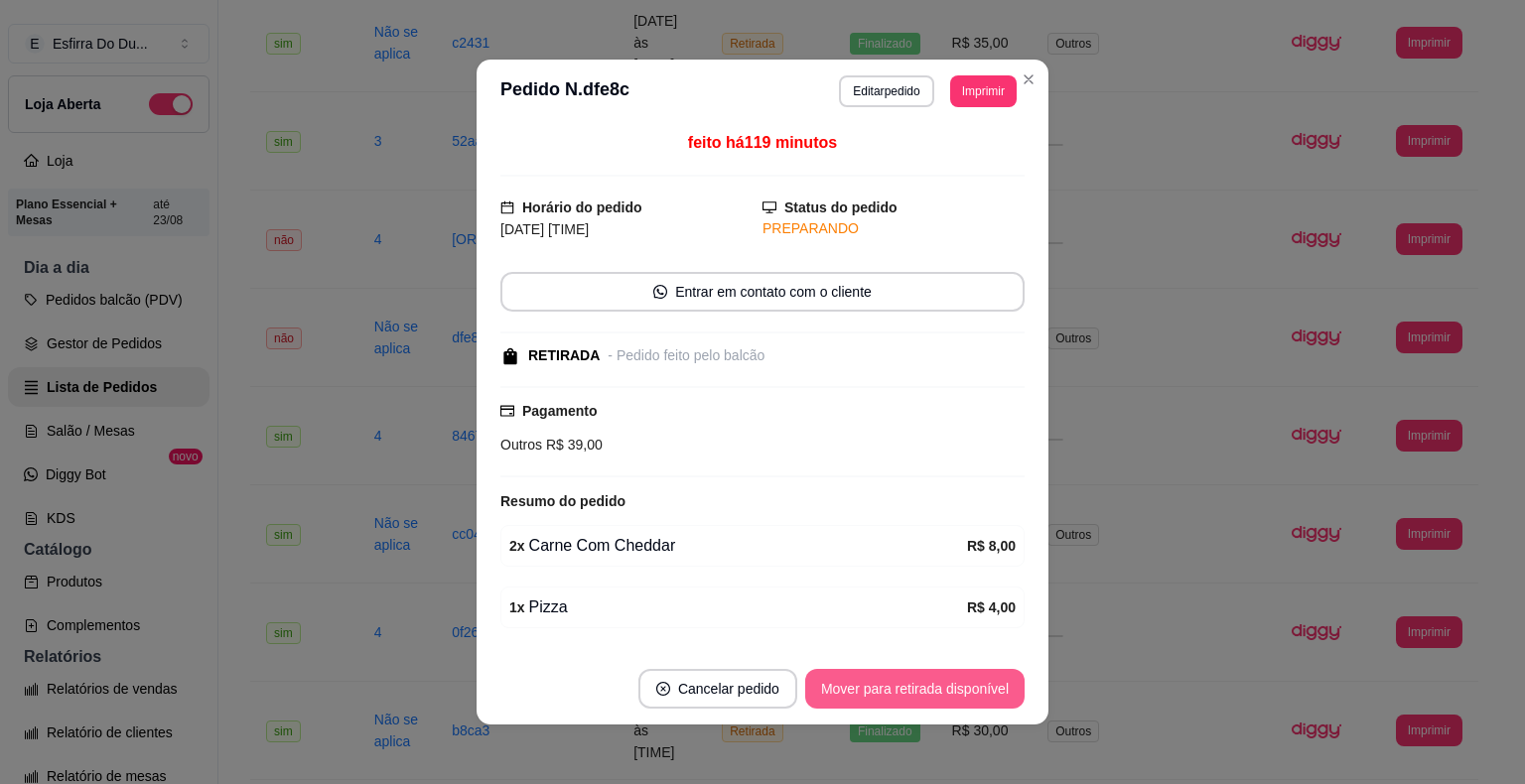 click on "Mover para retirada disponível" at bounding box center (914, 689) 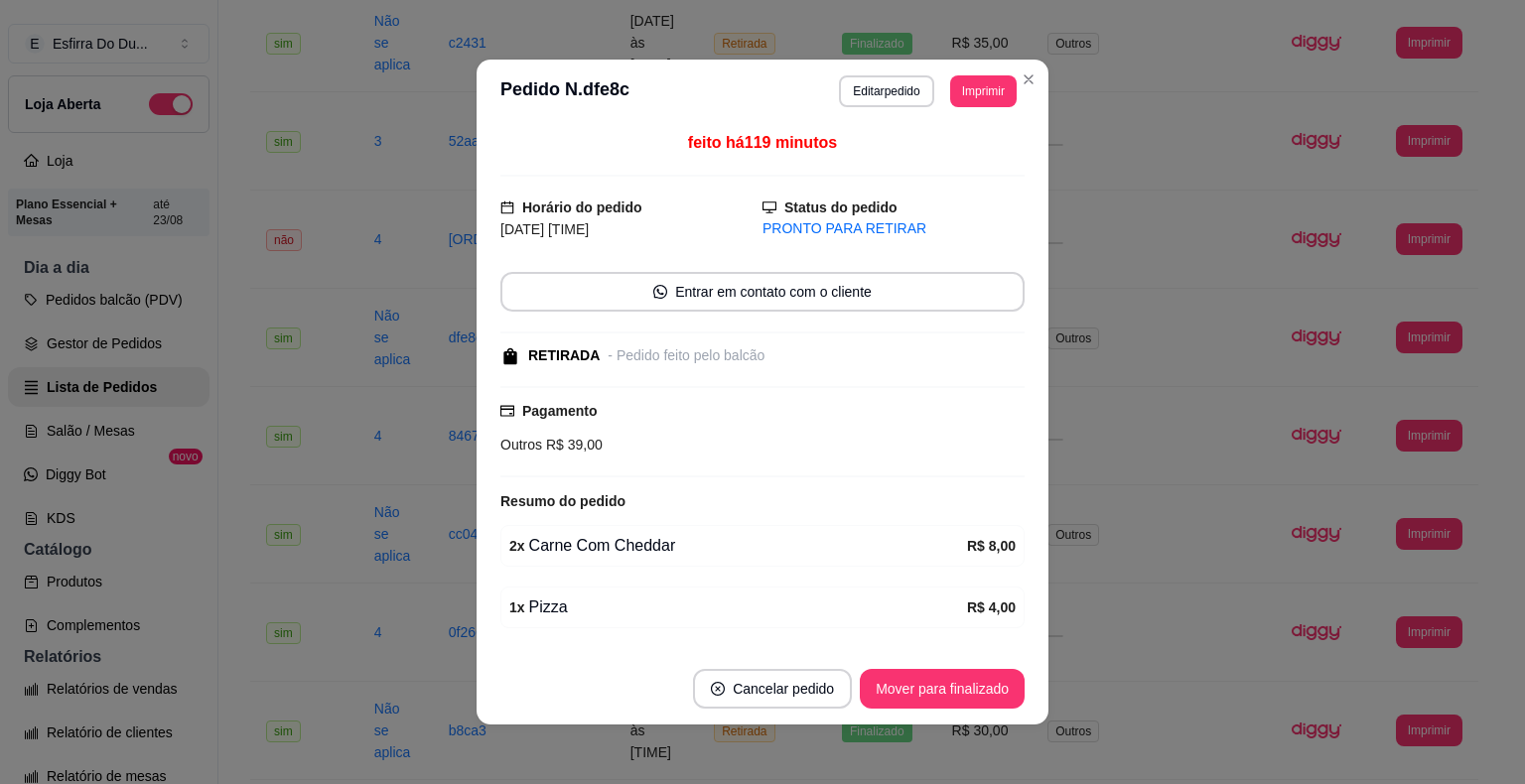 click on "Mover para finalizado" at bounding box center (942, 689) 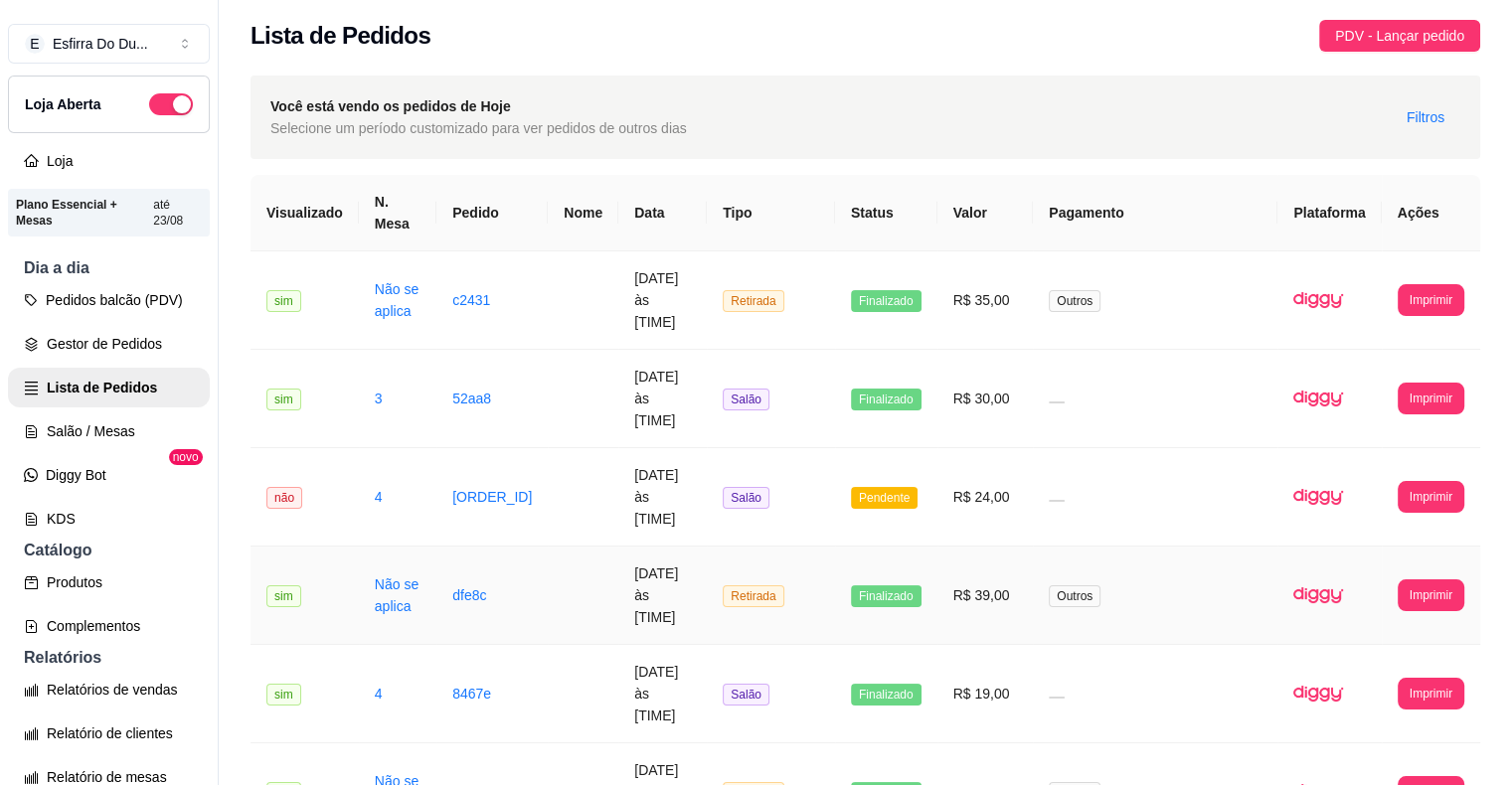 scroll, scrollTop: 0, scrollLeft: 0, axis: both 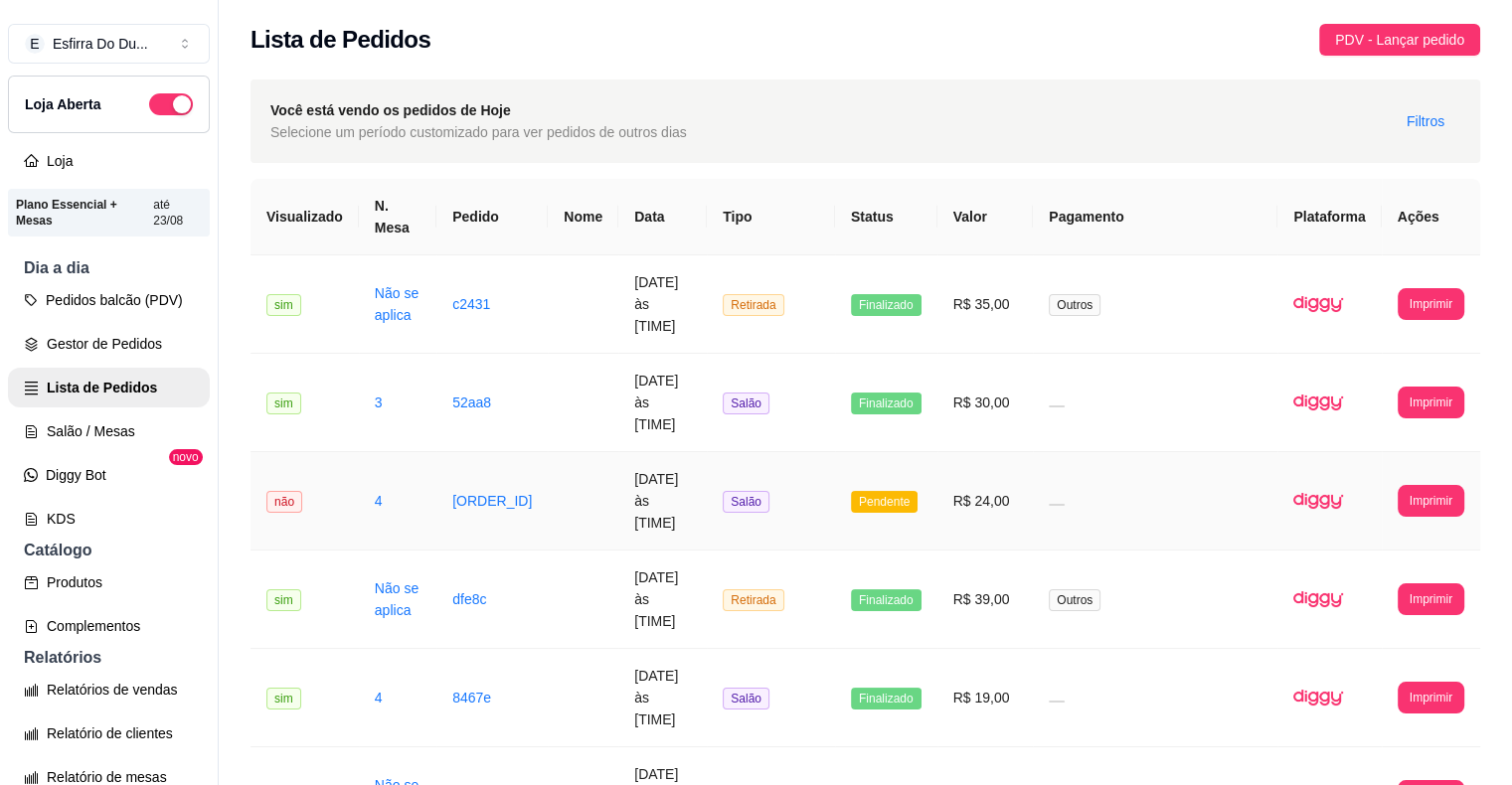 click on "Pendente" at bounding box center [884, 502] 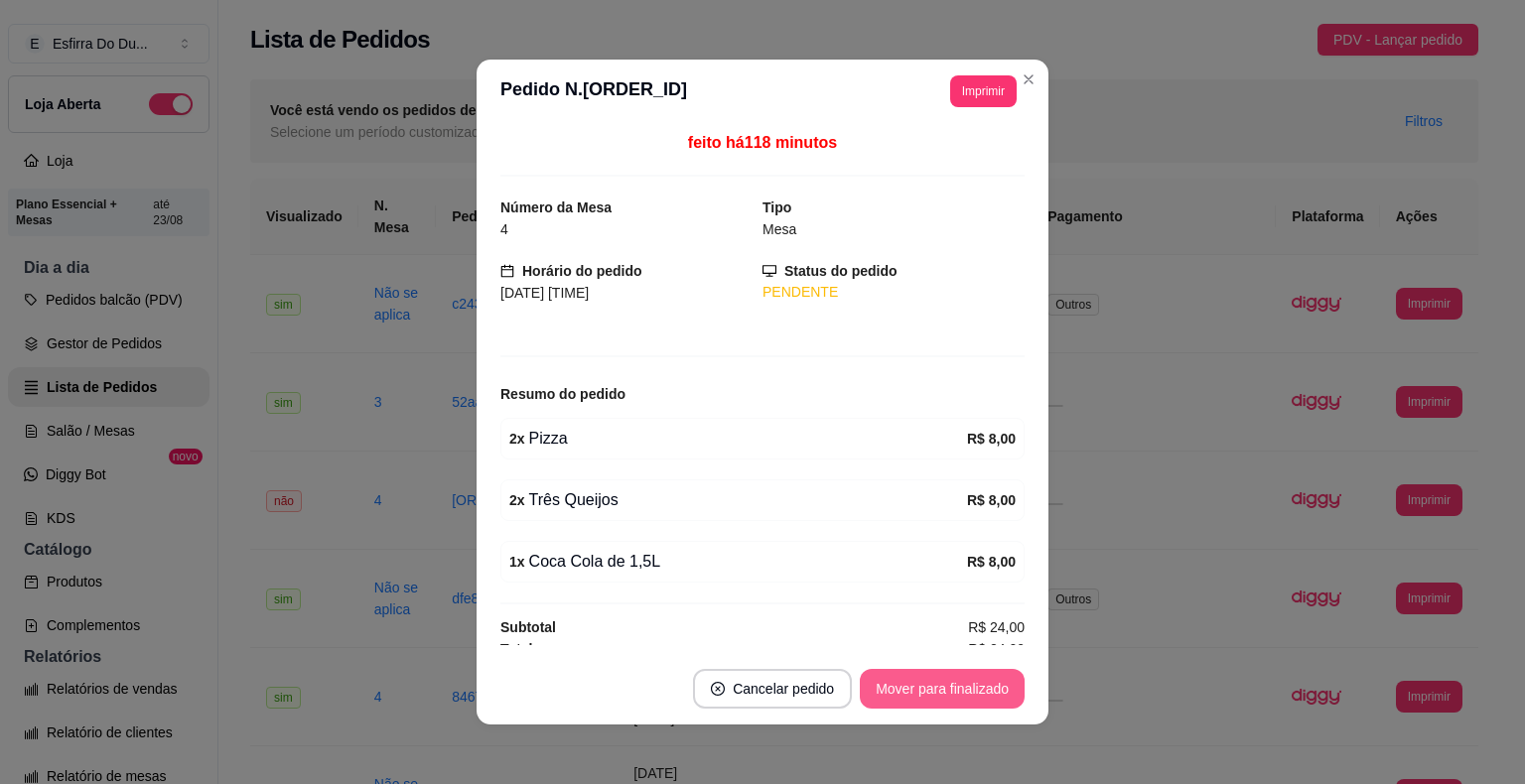 click on "Mover para finalizado" at bounding box center (942, 689) 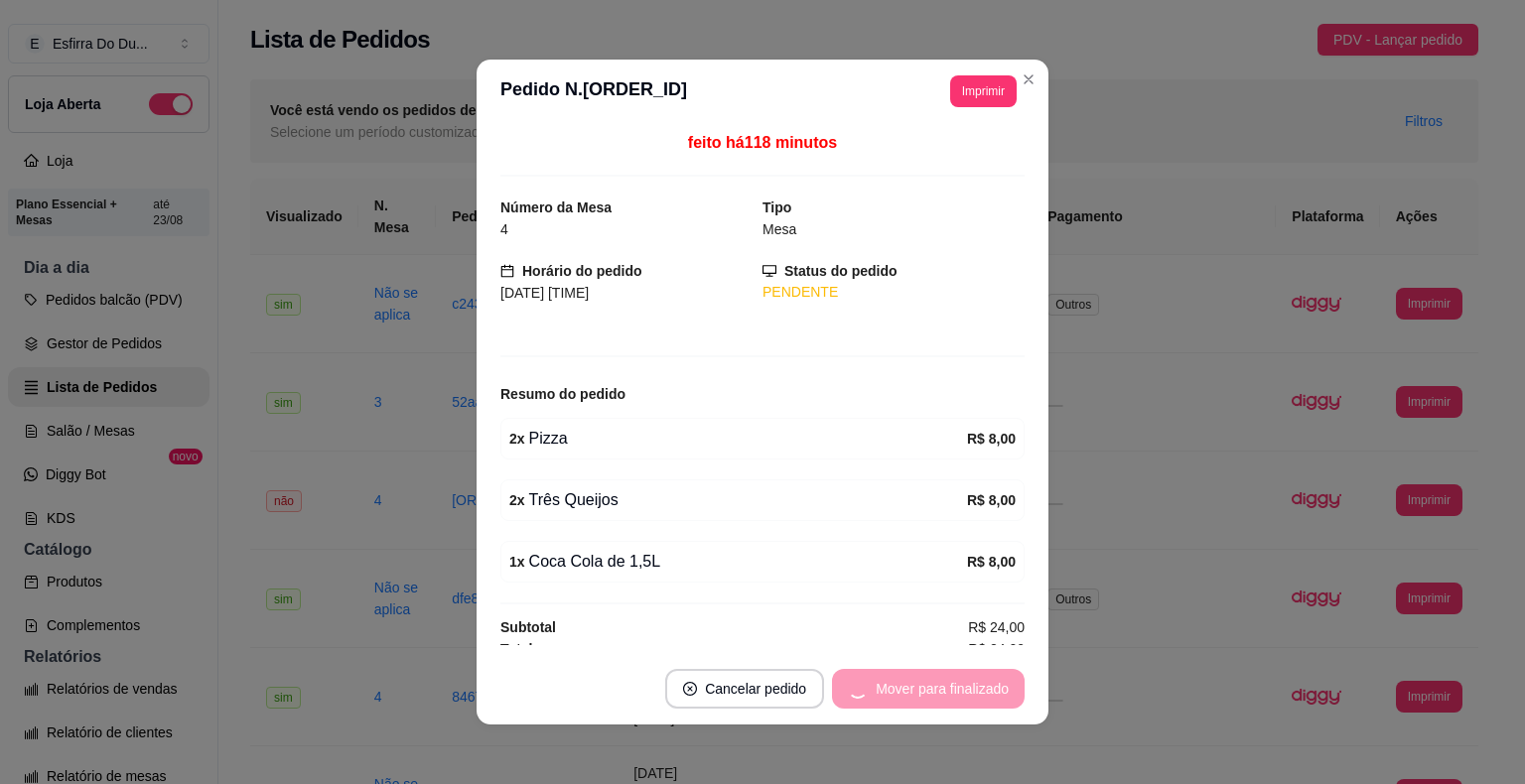 click on "Mover para finalizado" at bounding box center (928, 689) 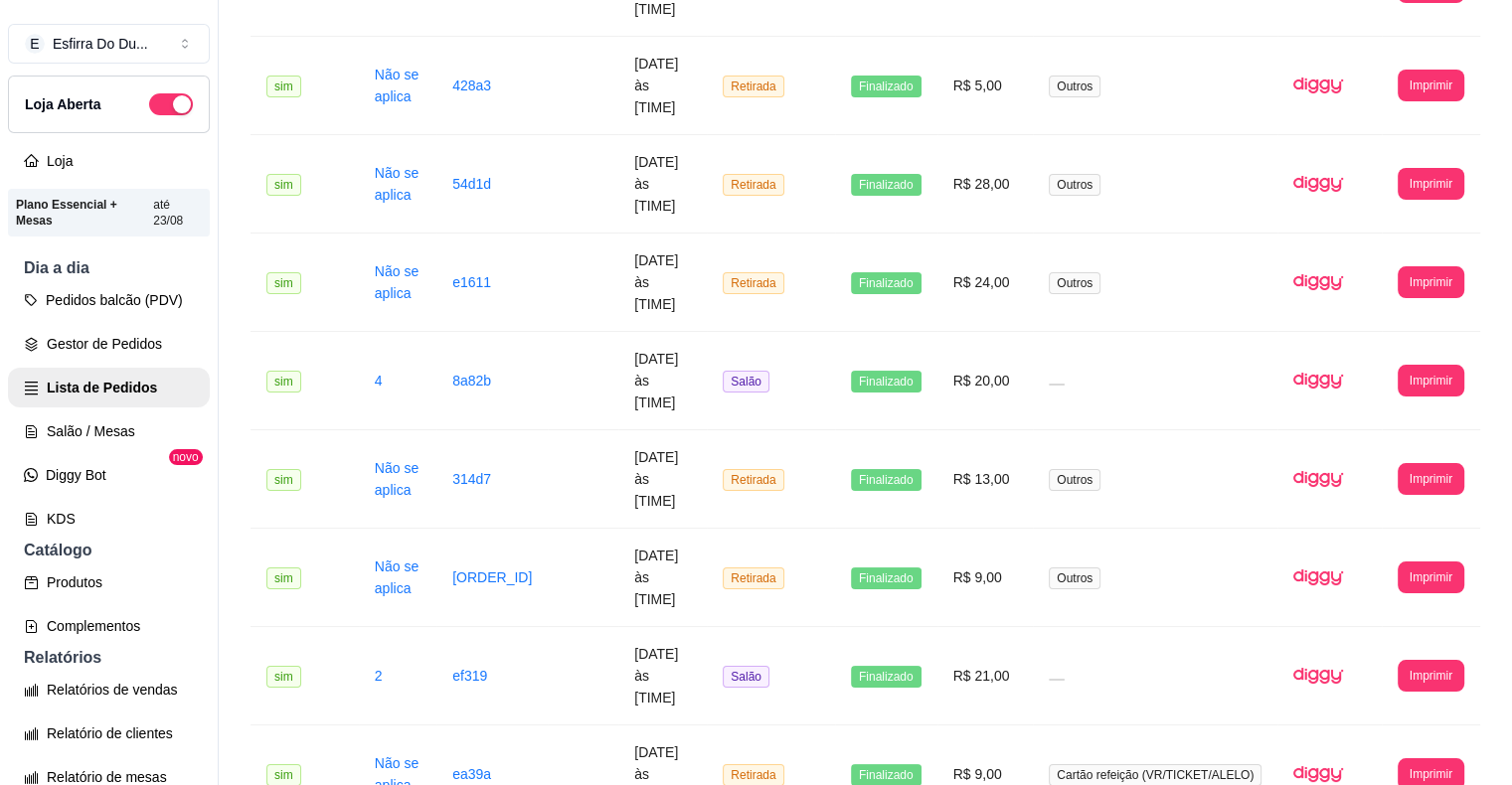 scroll, scrollTop: 2417, scrollLeft: 0, axis: vertical 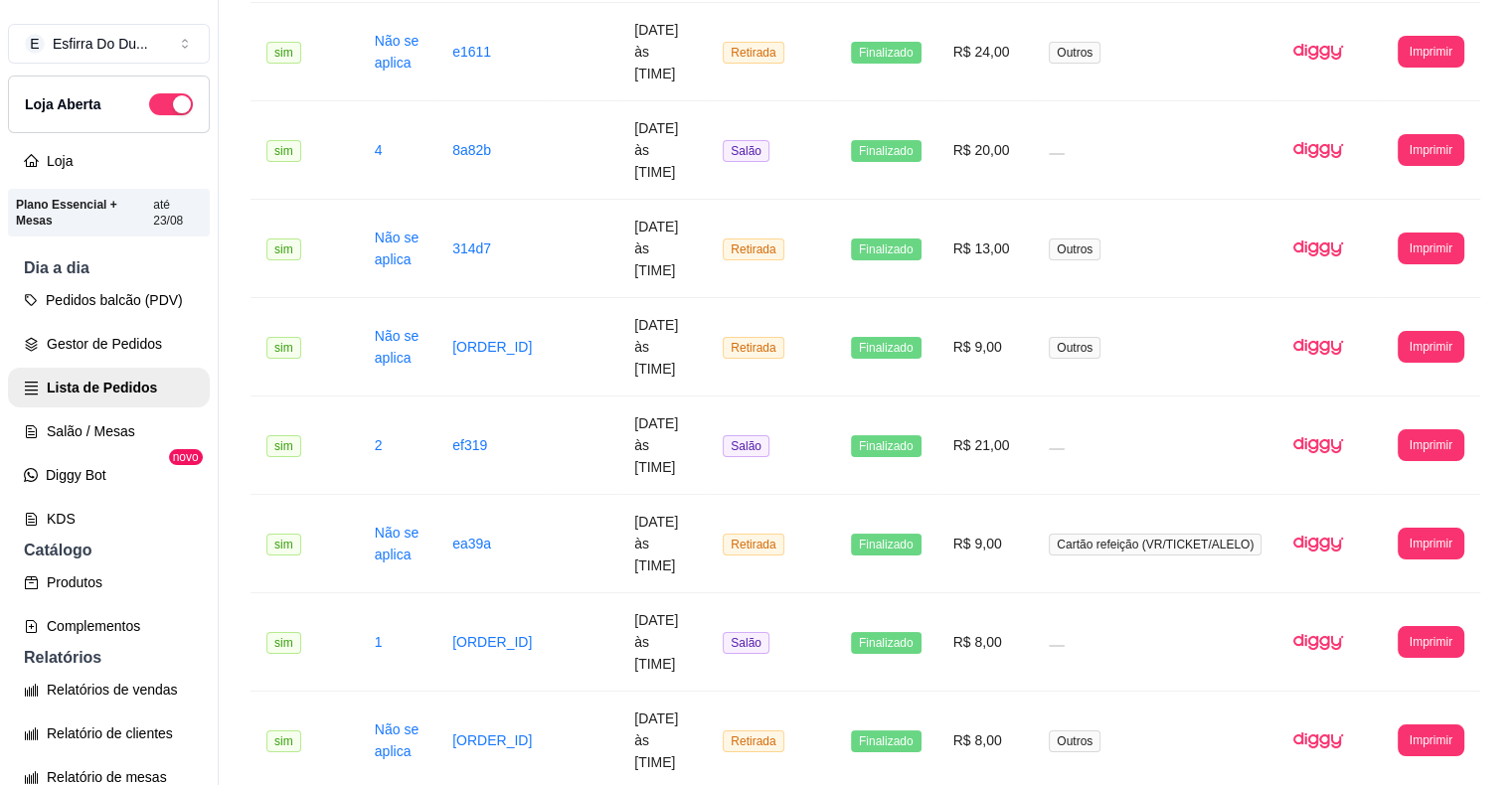 click on "2" at bounding box center (1425, 822) 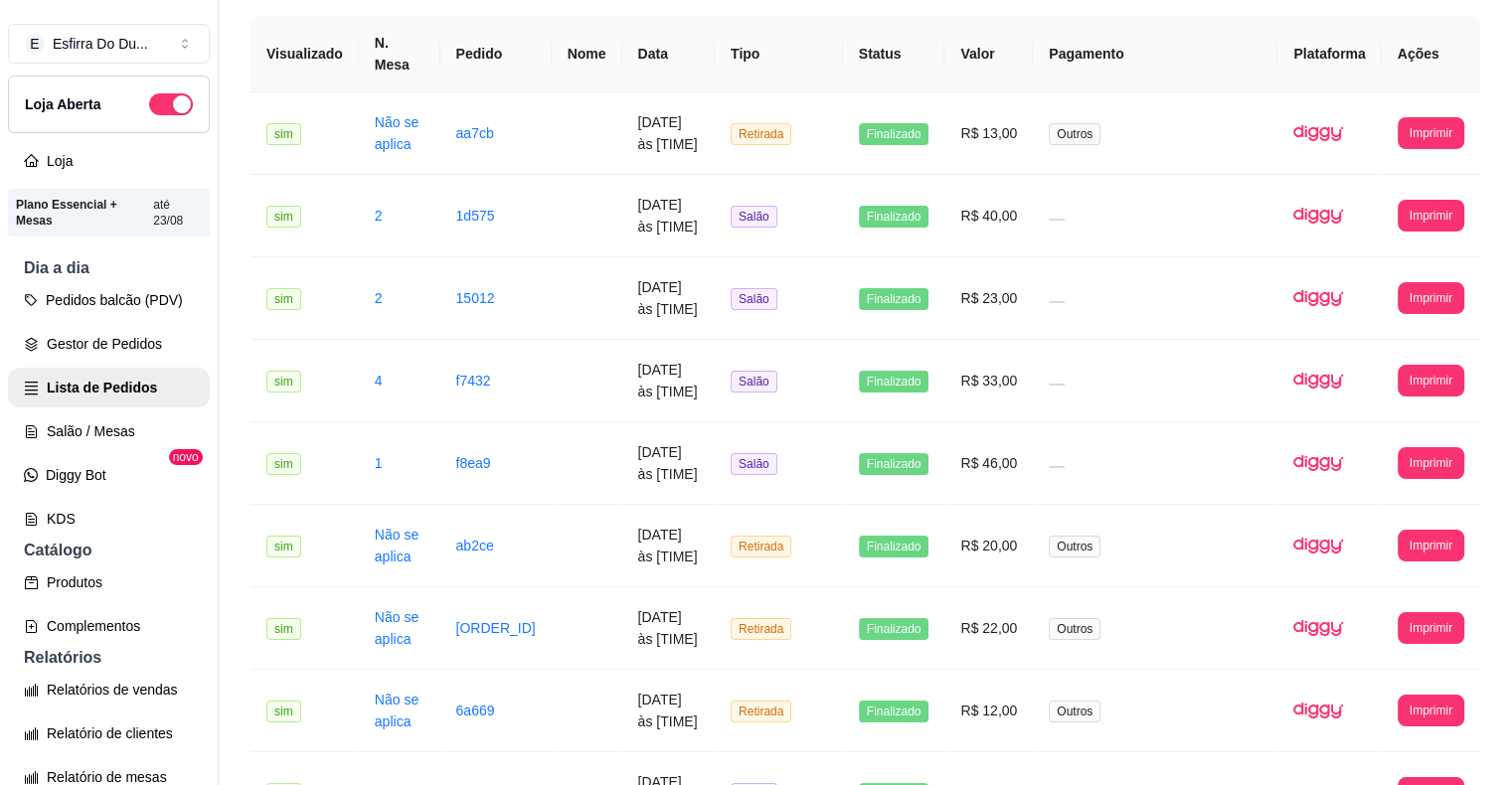 scroll, scrollTop: 0, scrollLeft: 0, axis: both 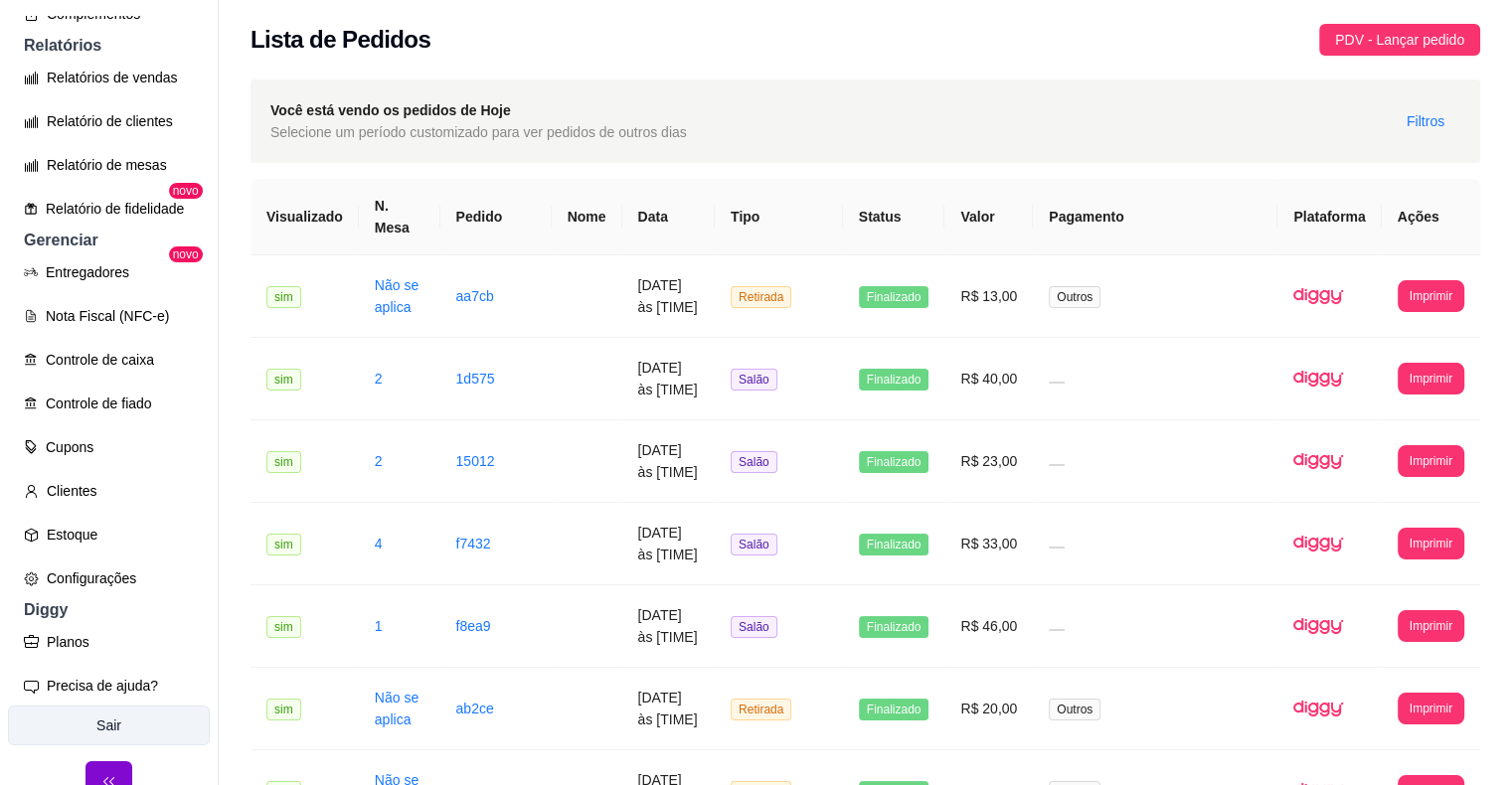 click on "Sair" at bounding box center (108, 725) 